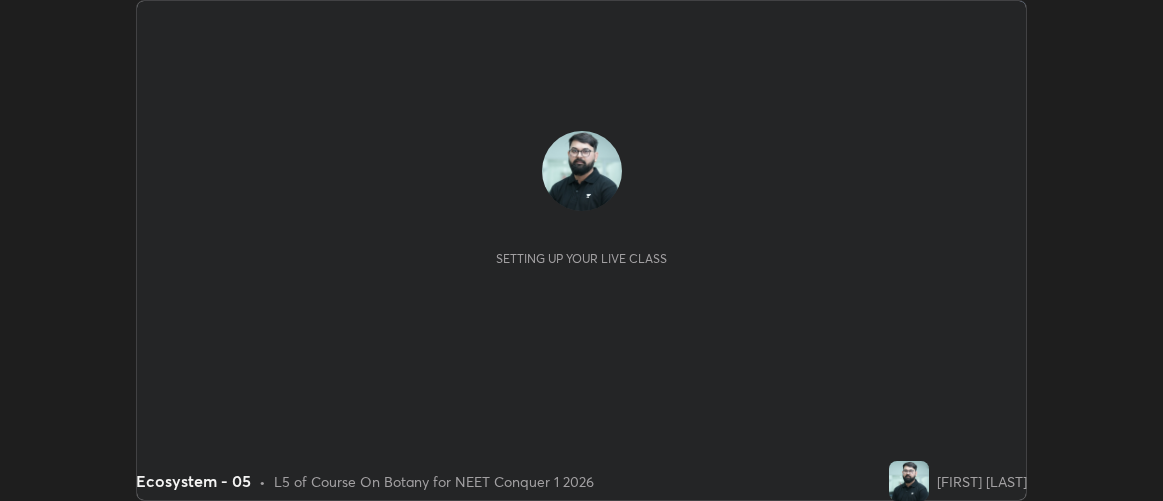 scroll, scrollTop: 0, scrollLeft: 0, axis: both 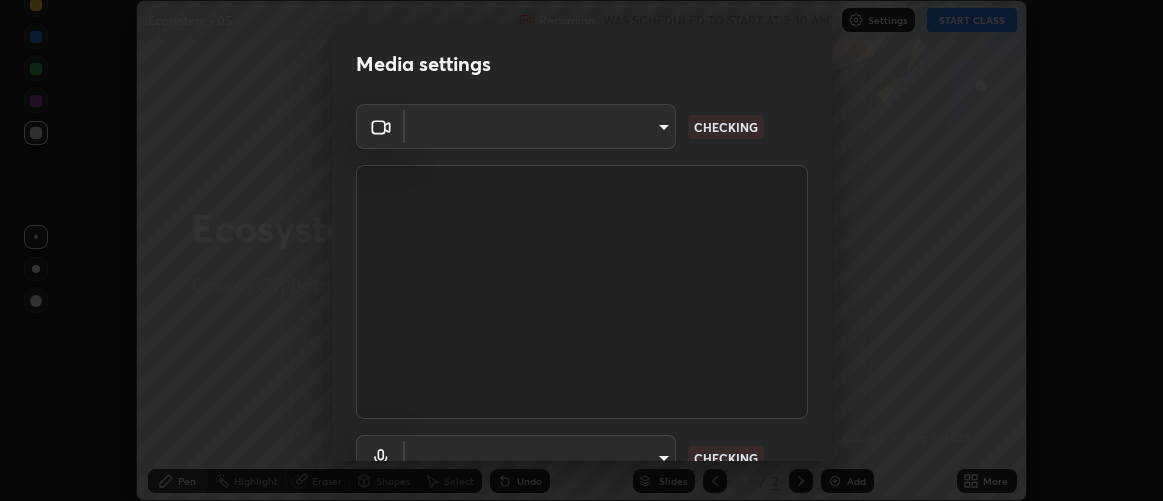 type on "d9b519daceb8a772394af6ea8e45353be5bbf62d8cb1cf3345c472de64055974" 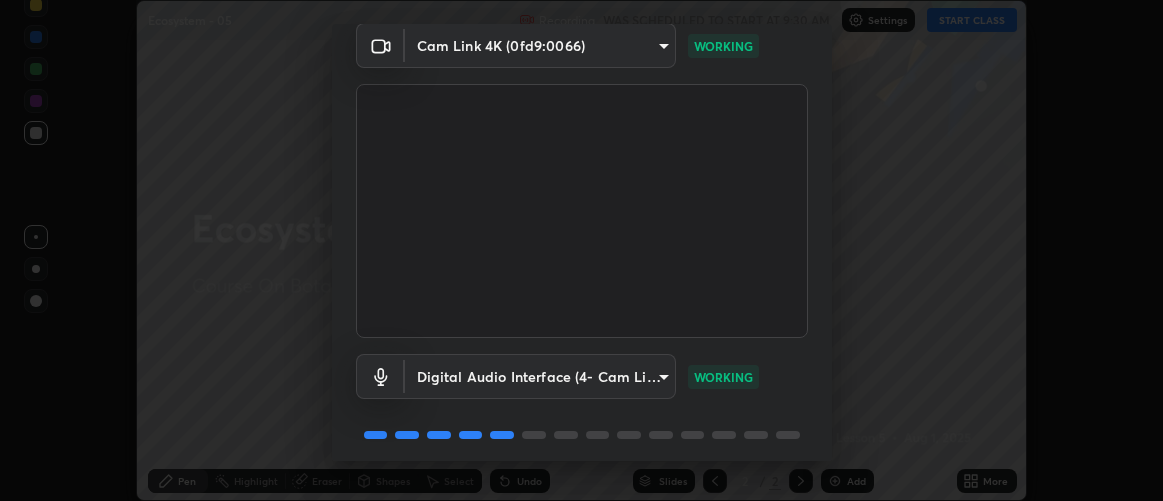 scroll, scrollTop: 154, scrollLeft: 0, axis: vertical 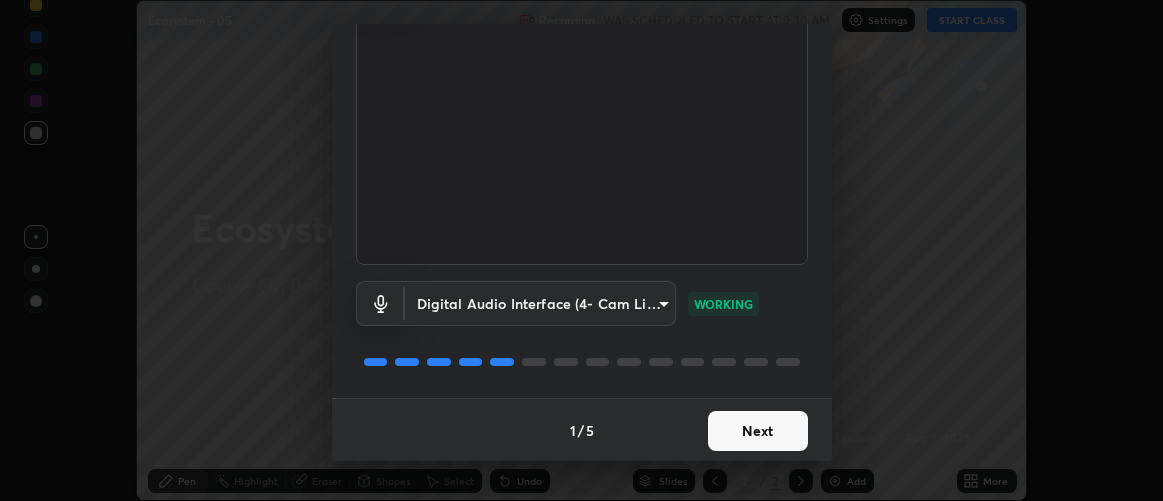 click on "Next" at bounding box center (758, 431) 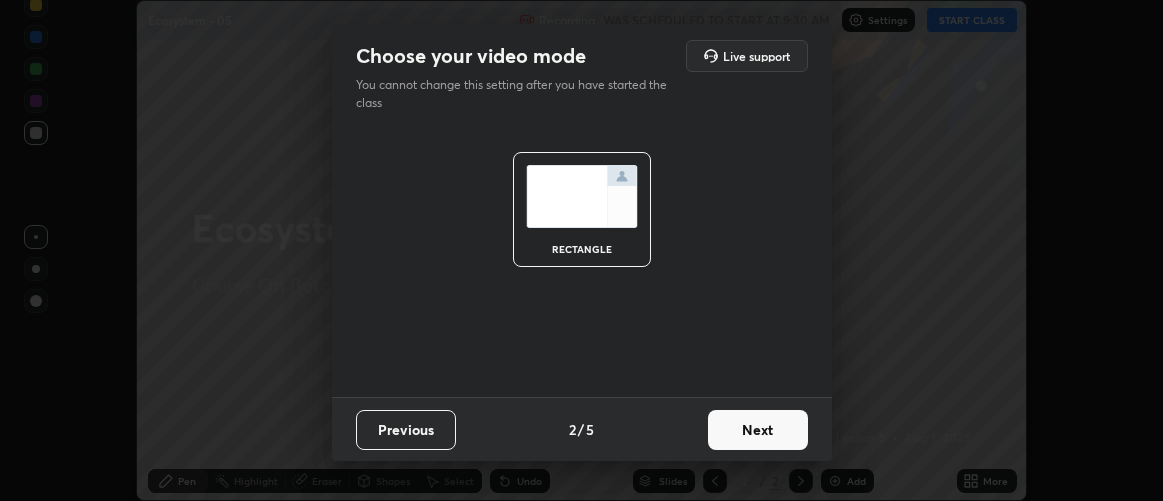 click on "Next" at bounding box center (758, 430) 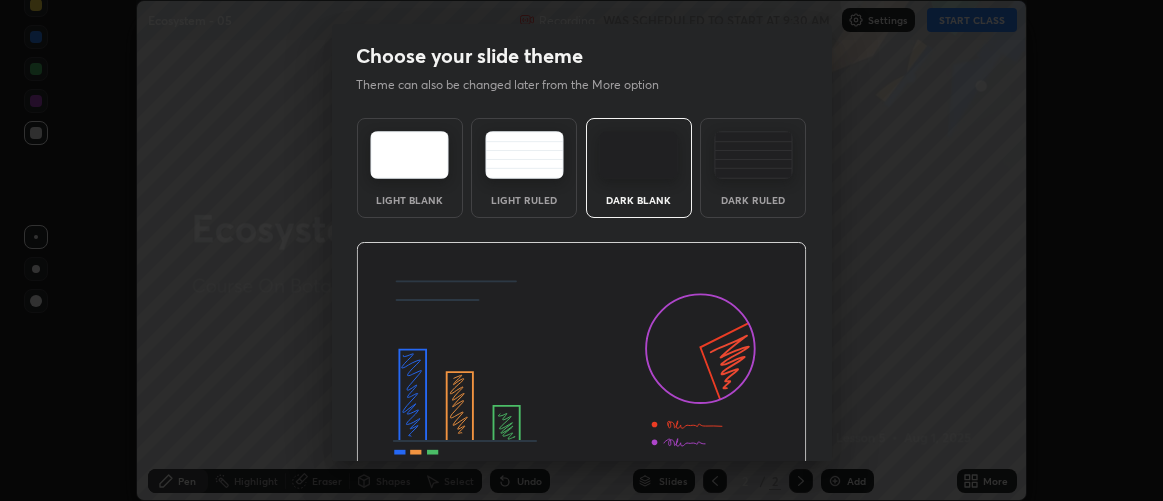 click at bounding box center [581, 369] 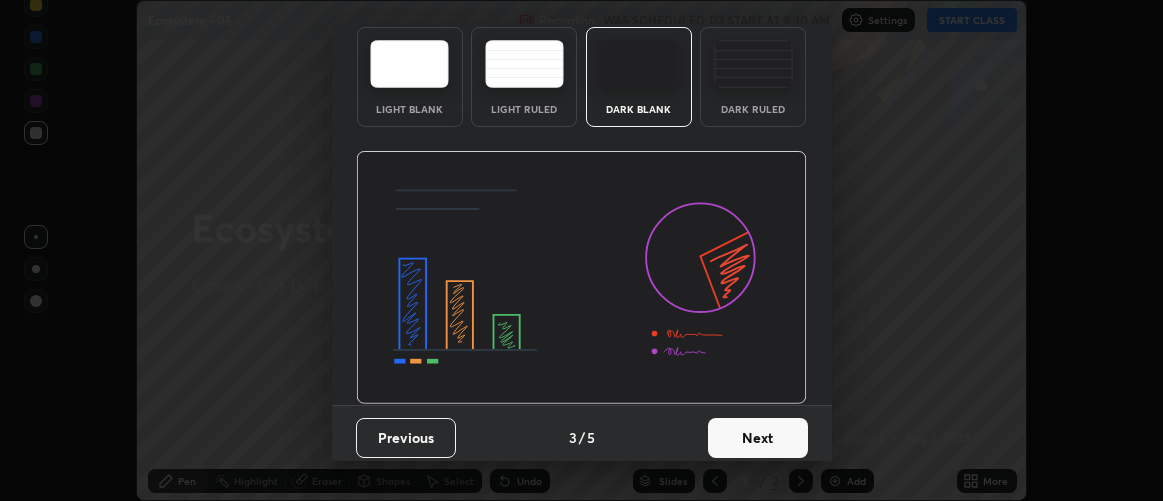 scroll, scrollTop: 98, scrollLeft: 0, axis: vertical 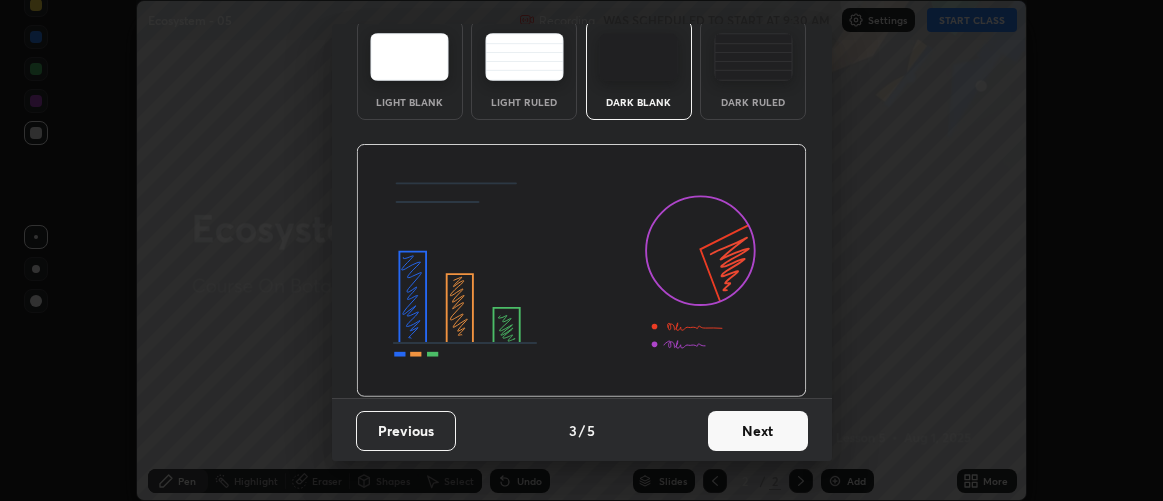 click on "Next" at bounding box center (758, 431) 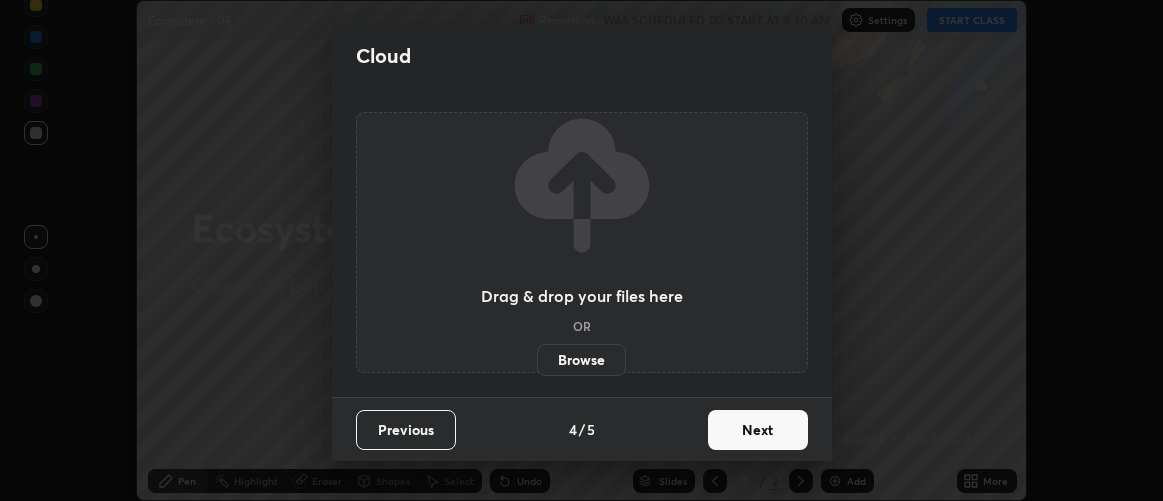 scroll, scrollTop: 0, scrollLeft: 0, axis: both 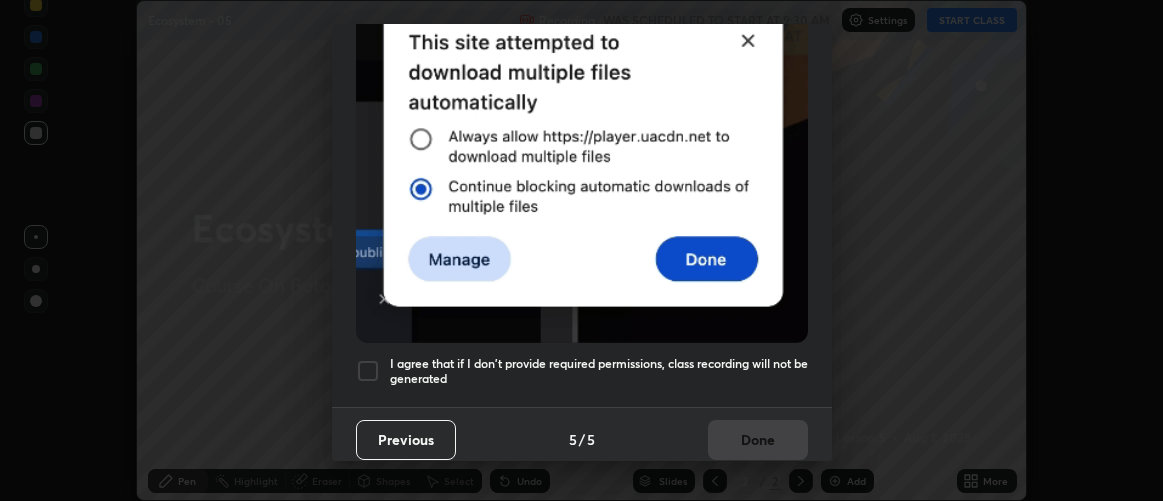click on "I agree that if I don't provide required permissions, class recording will not be generated" at bounding box center [599, 371] 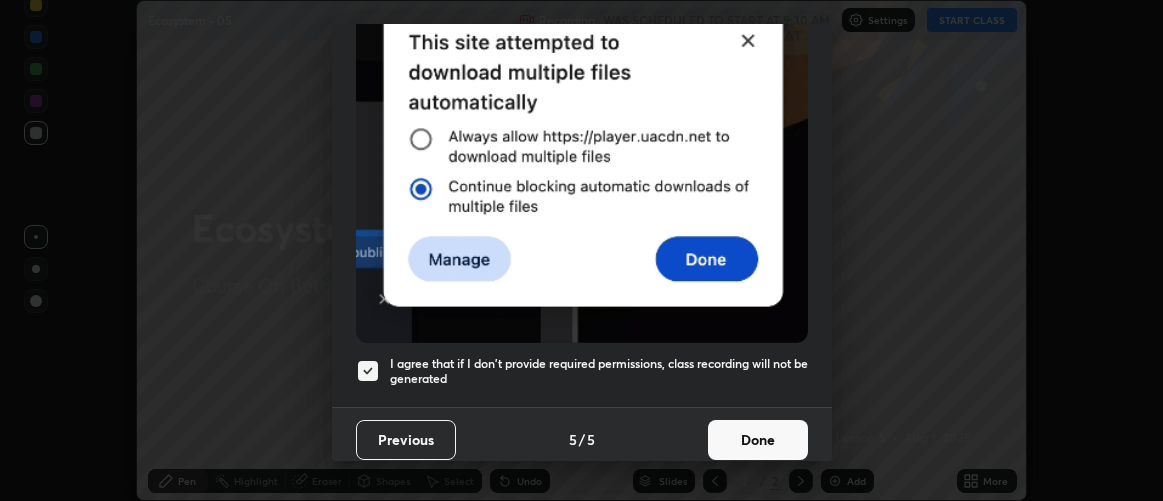 click on "Done" at bounding box center [758, 440] 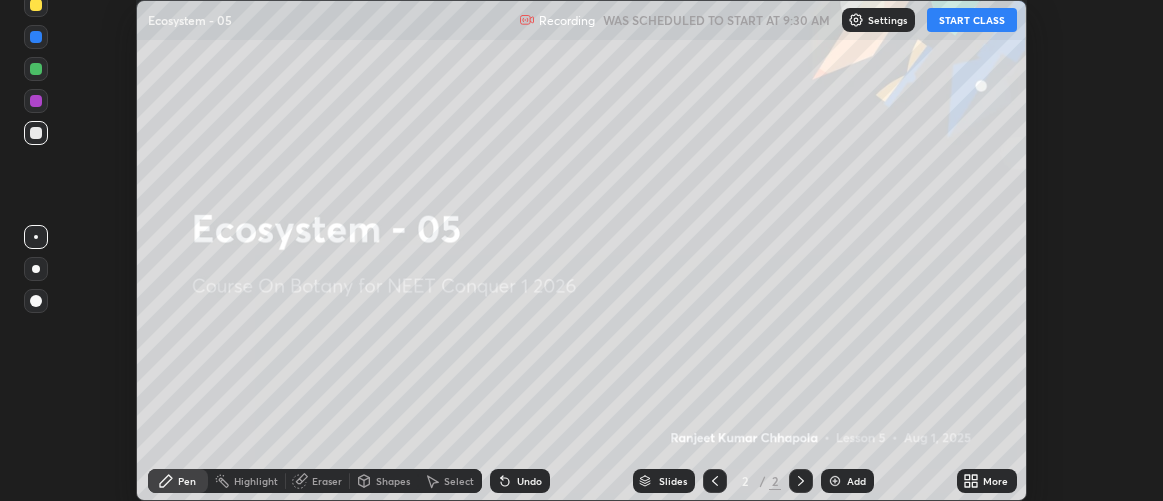 click on "More" at bounding box center (987, 481) 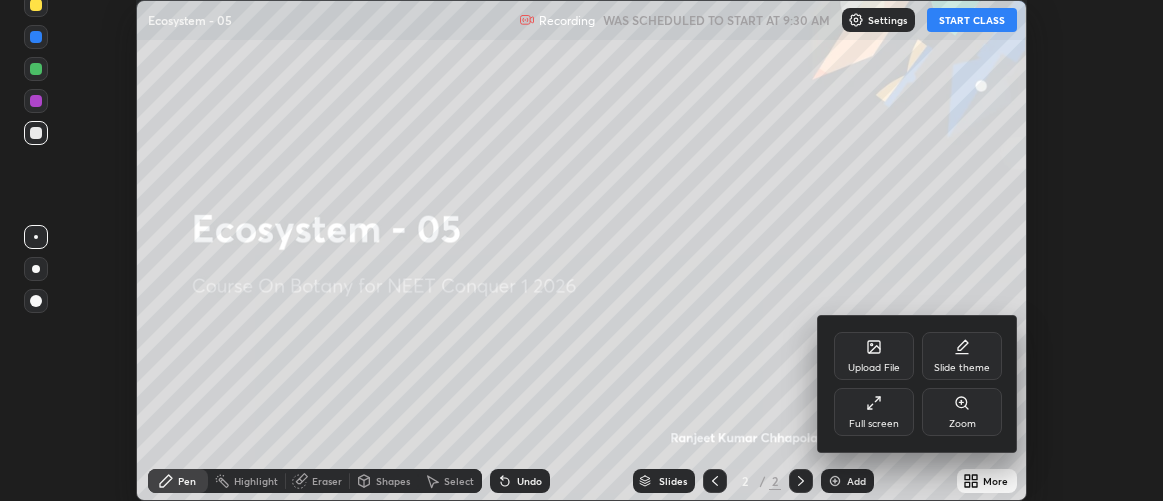 click on "Full screen" at bounding box center [874, 412] 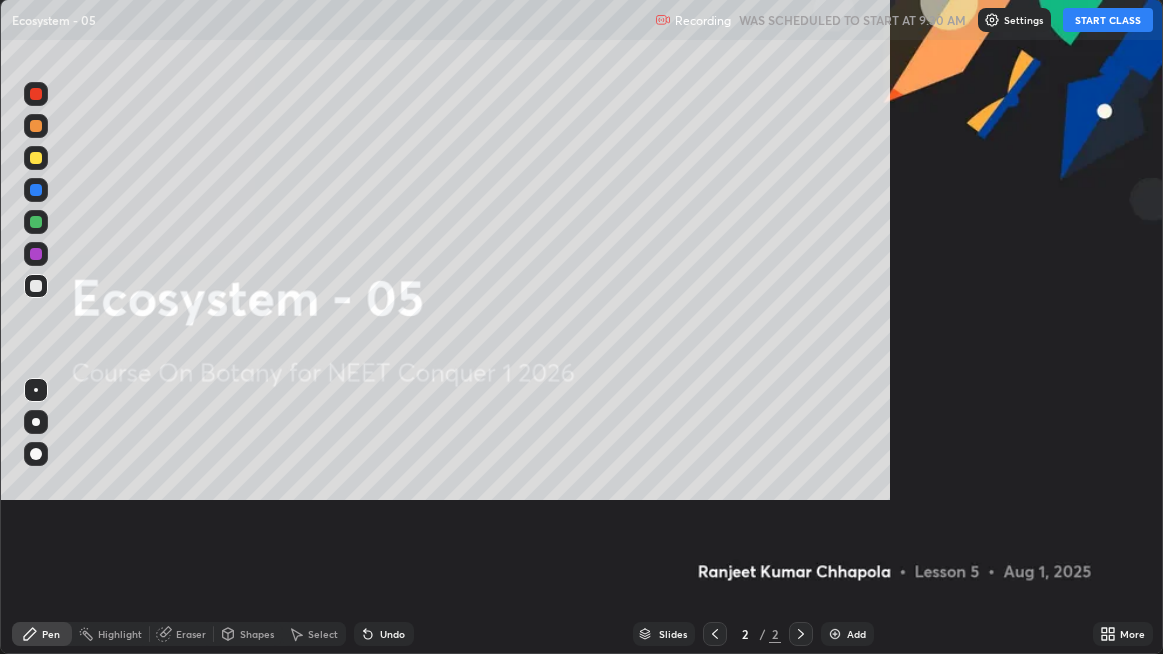 scroll, scrollTop: 99345, scrollLeft: 98836, axis: both 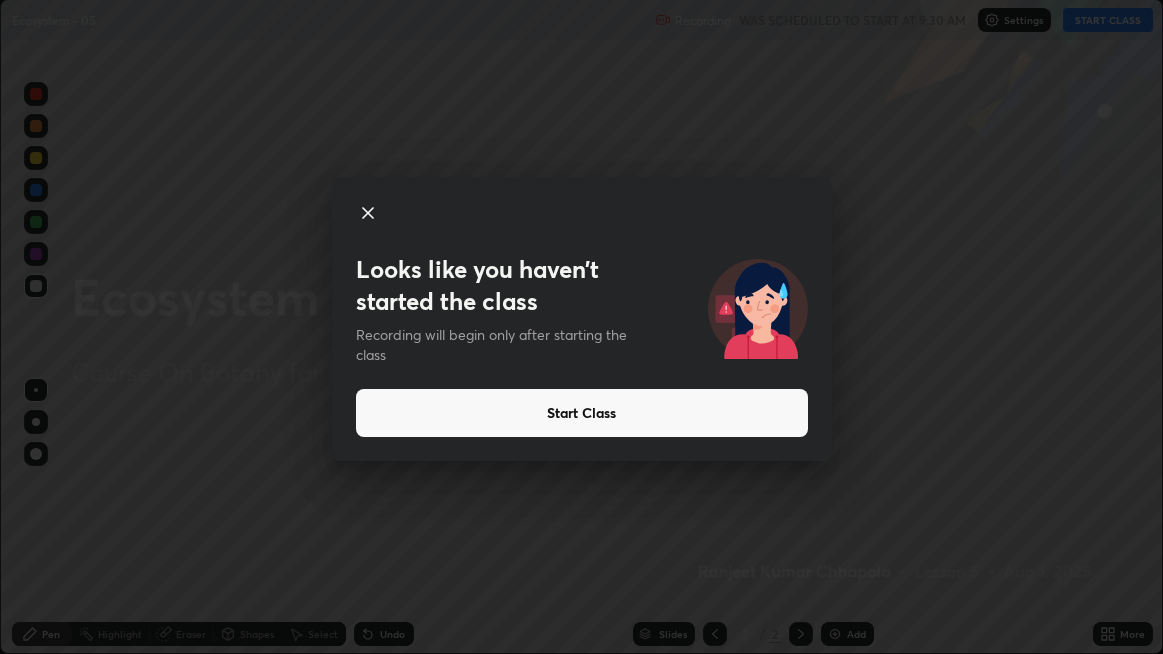 click on "Start Class" at bounding box center (582, 413) 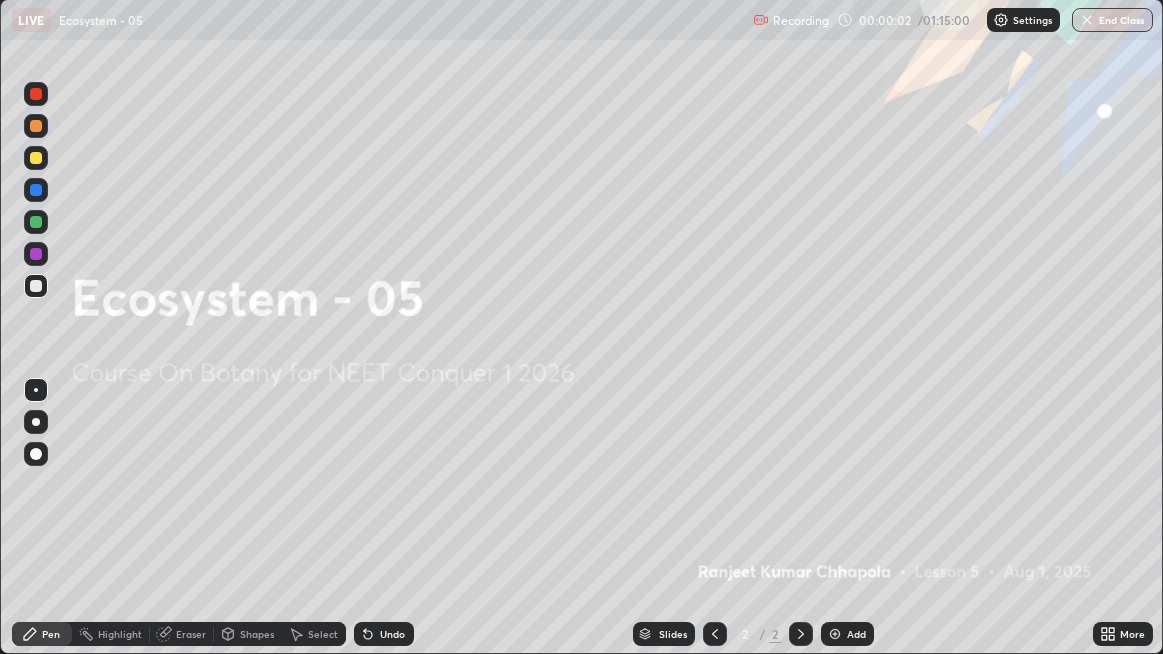 click 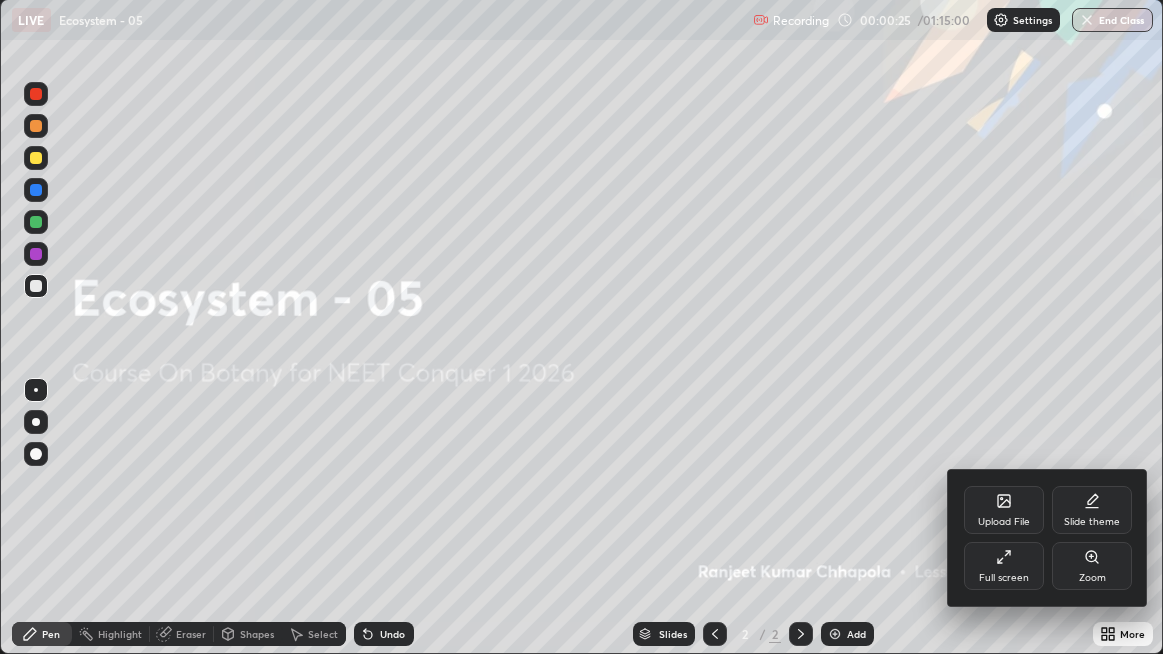 click 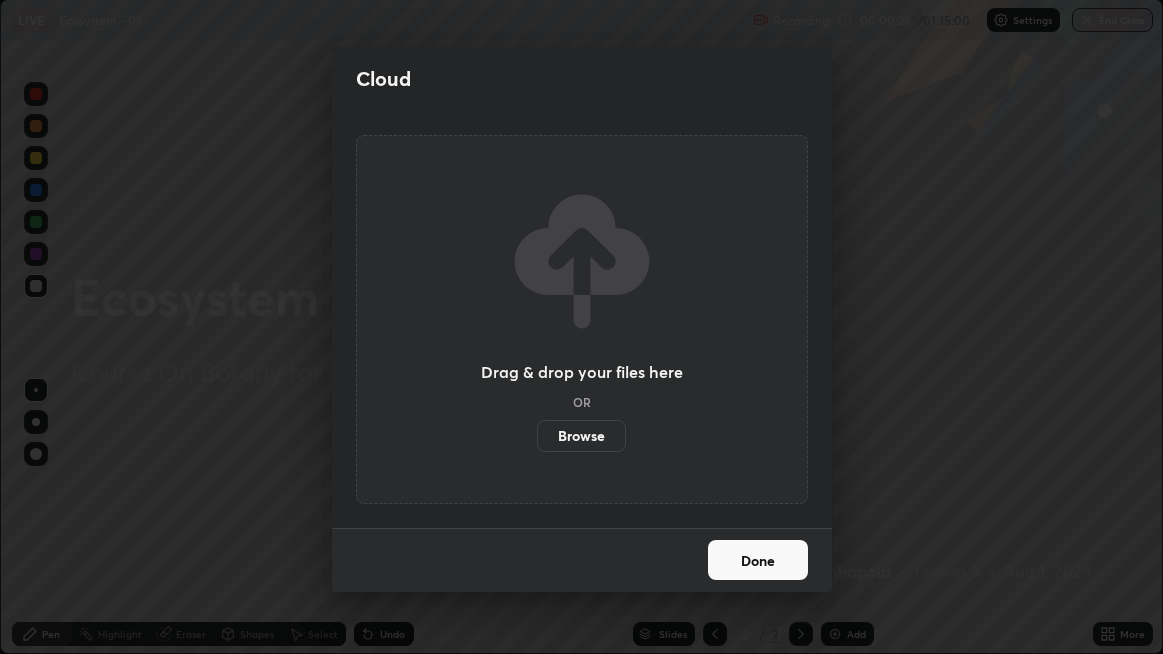 click on "Browse" at bounding box center (581, 436) 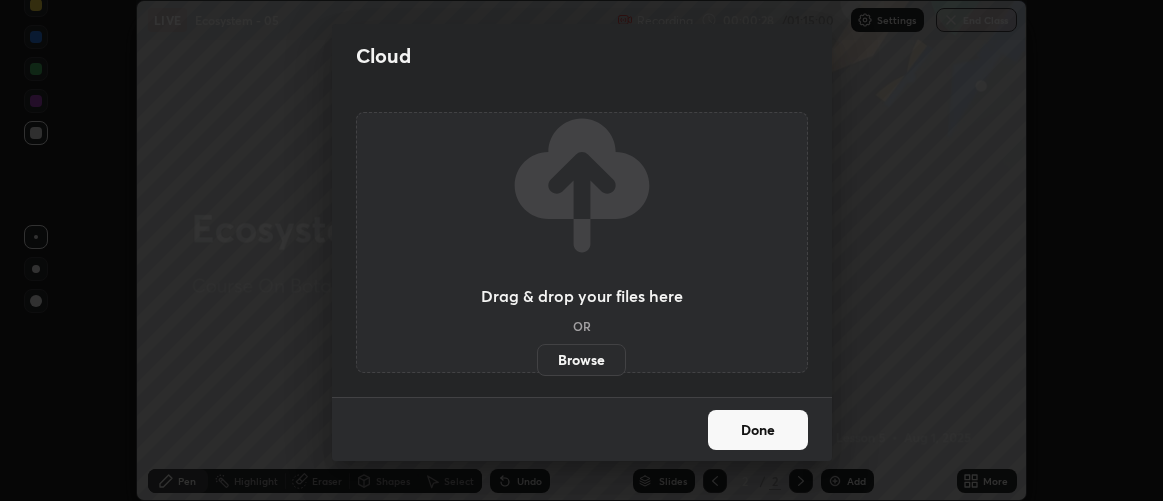scroll, scrollTop: 500, scrollLeft: 1163, axis: both 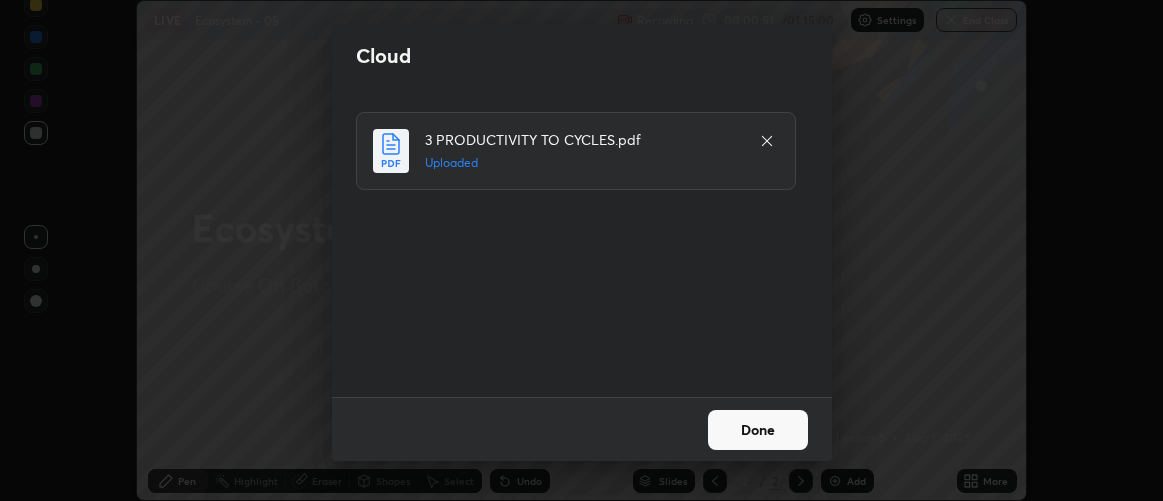 click on "Done" at bounding box center [758, 430] 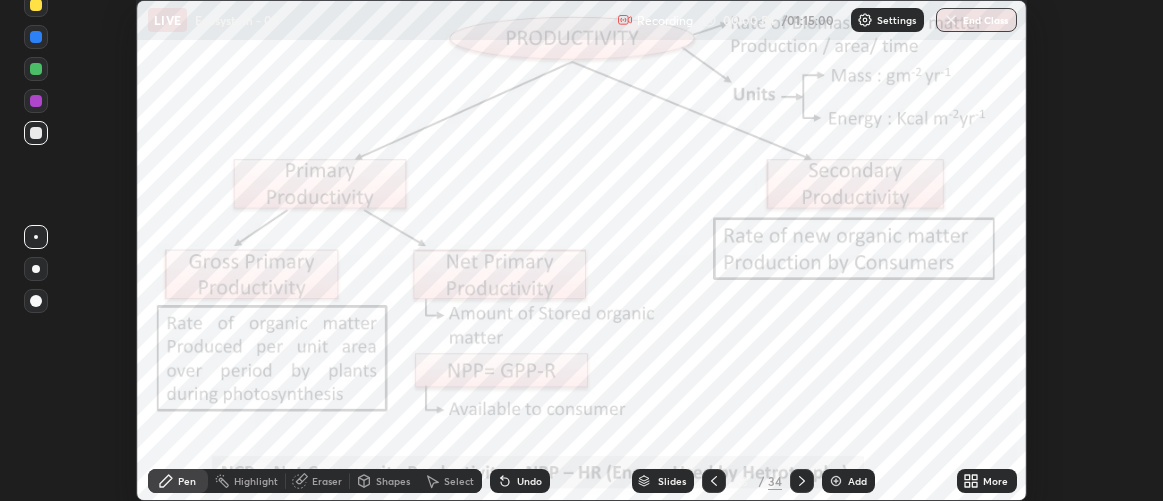 click 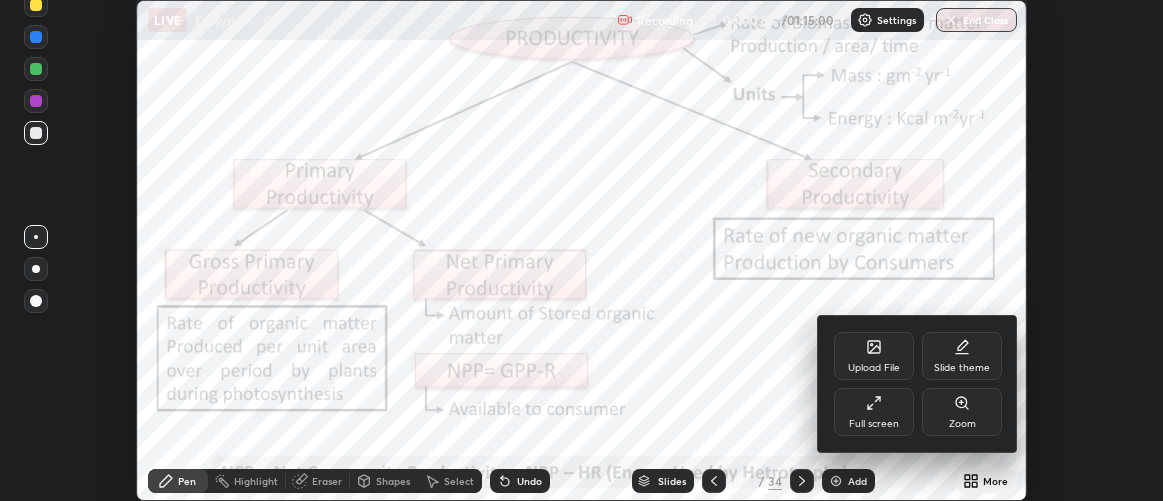 click on "Full screen" at bounding box center [874, 412] 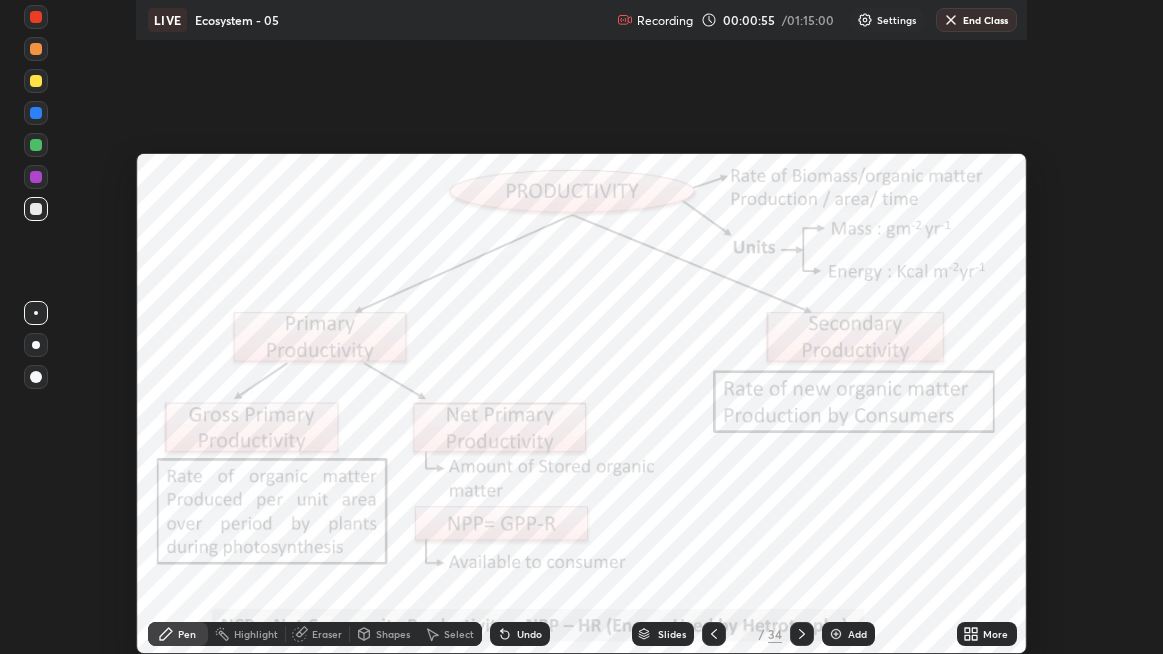 scroll, scrollTop: 99345, scrollLeft: 98836, axis: both 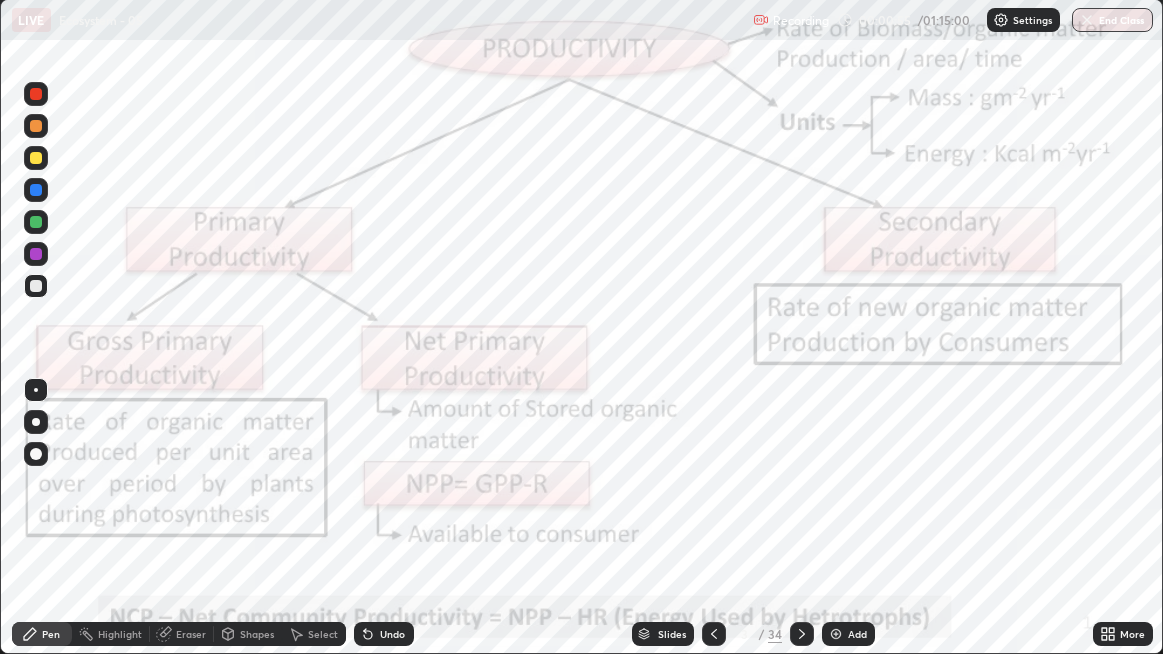 click on "Slides" at bounding box center (672, 634) 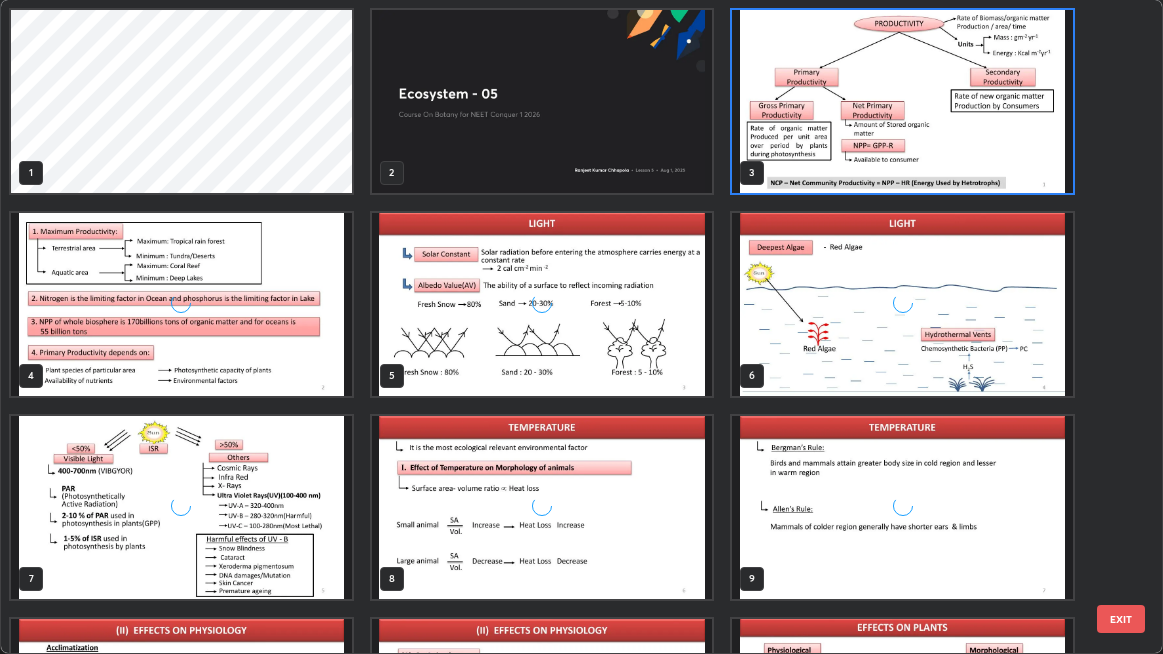 scroll, scrollTop: 6, scrollLeft: 11, axis: both 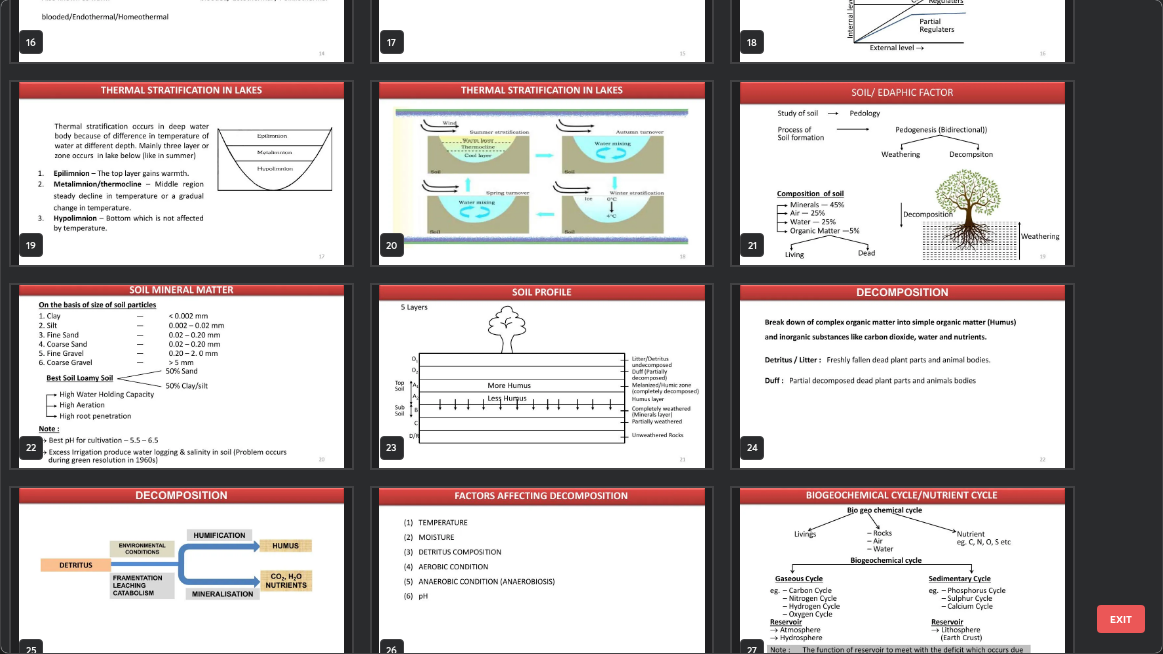 click at bounding box center (902, 377) 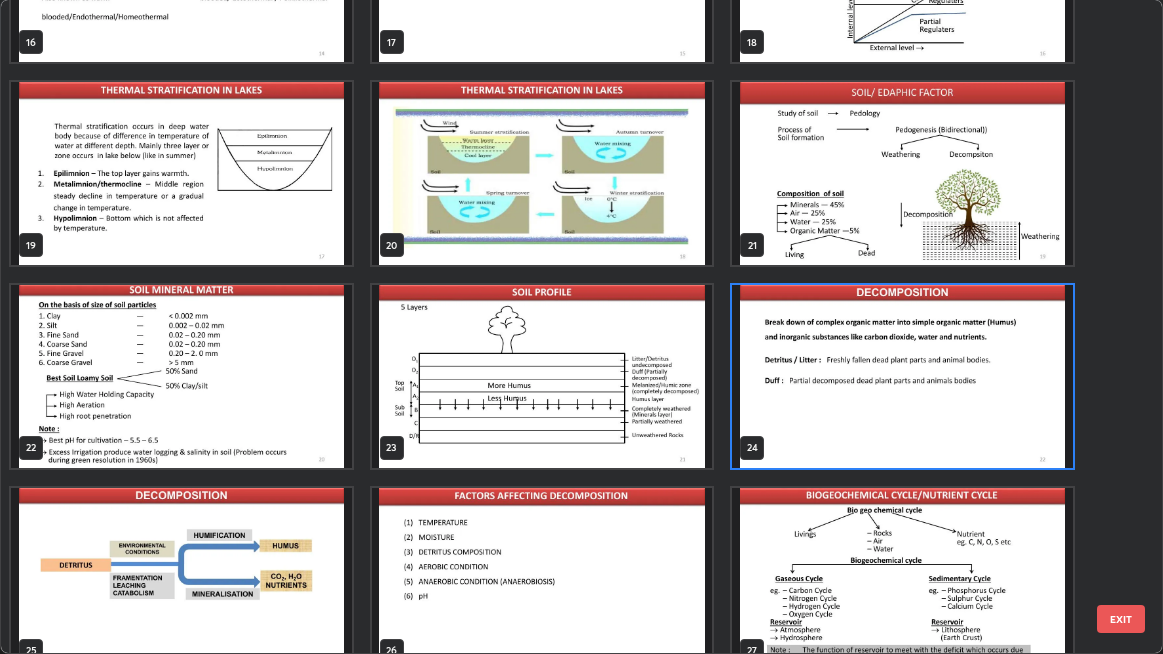 click at bounding box center (902, 377) 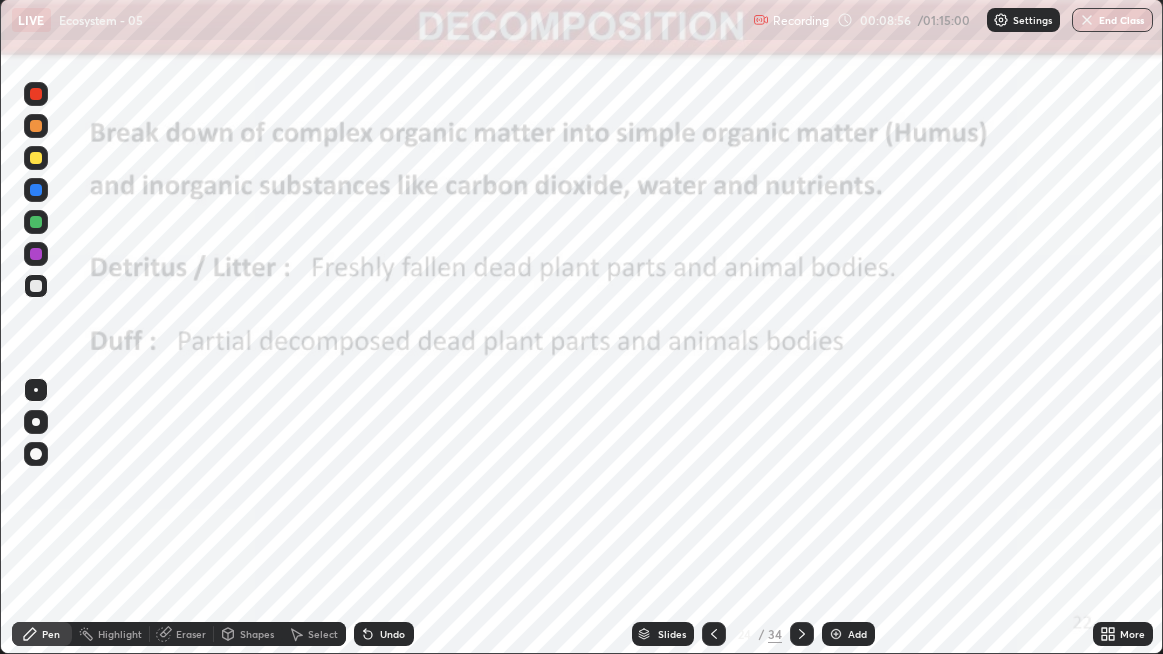 click 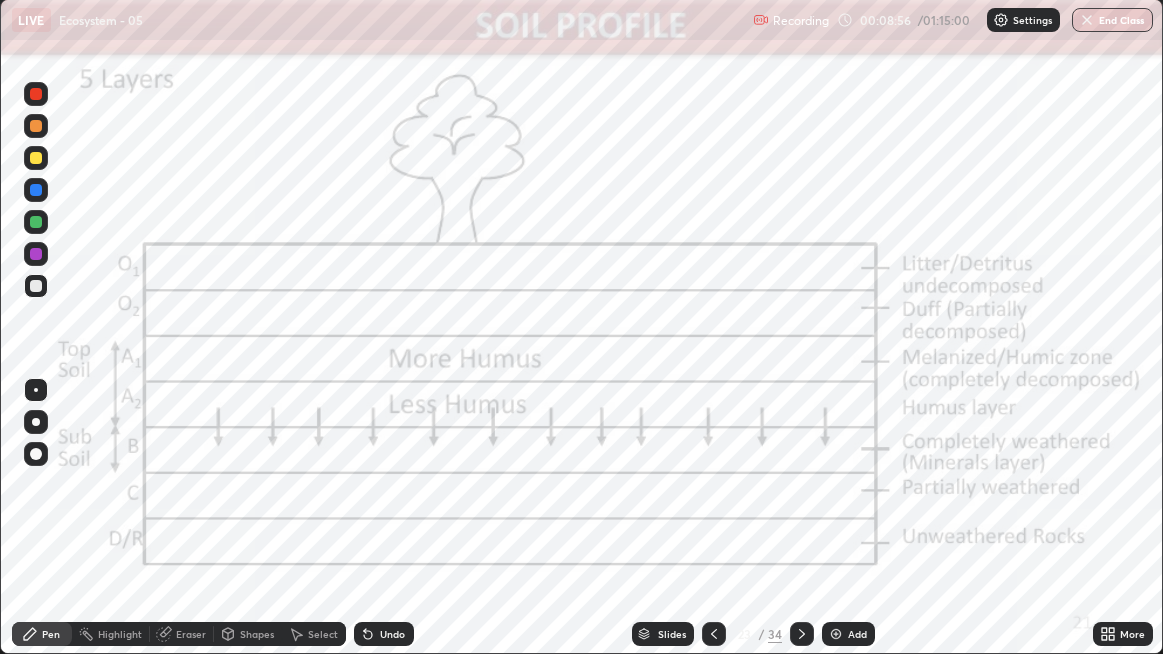 click on "Add" at bounding box center [848, 634] 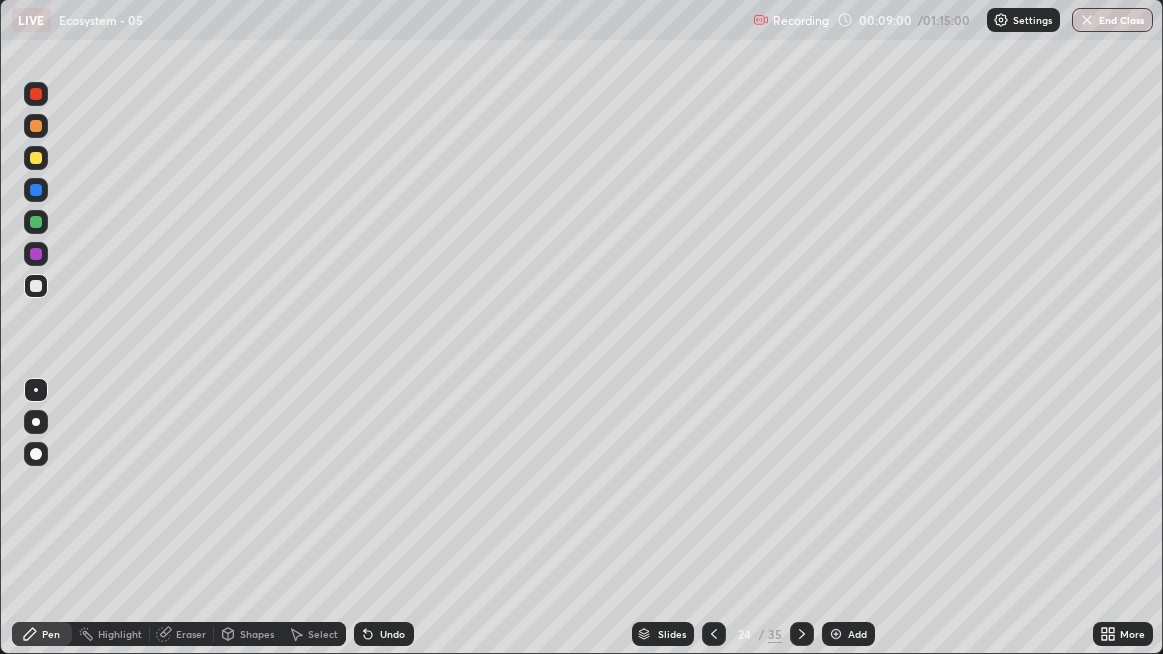 click at bounding box center (36, 422) 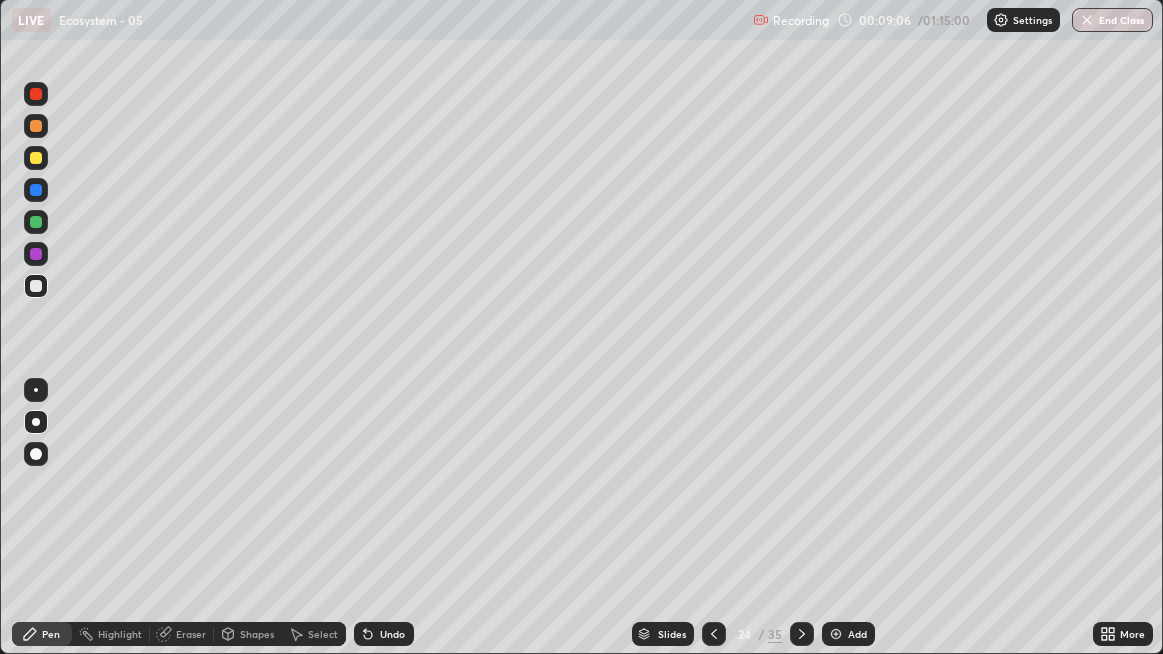 click at bounding box center (36, 222) 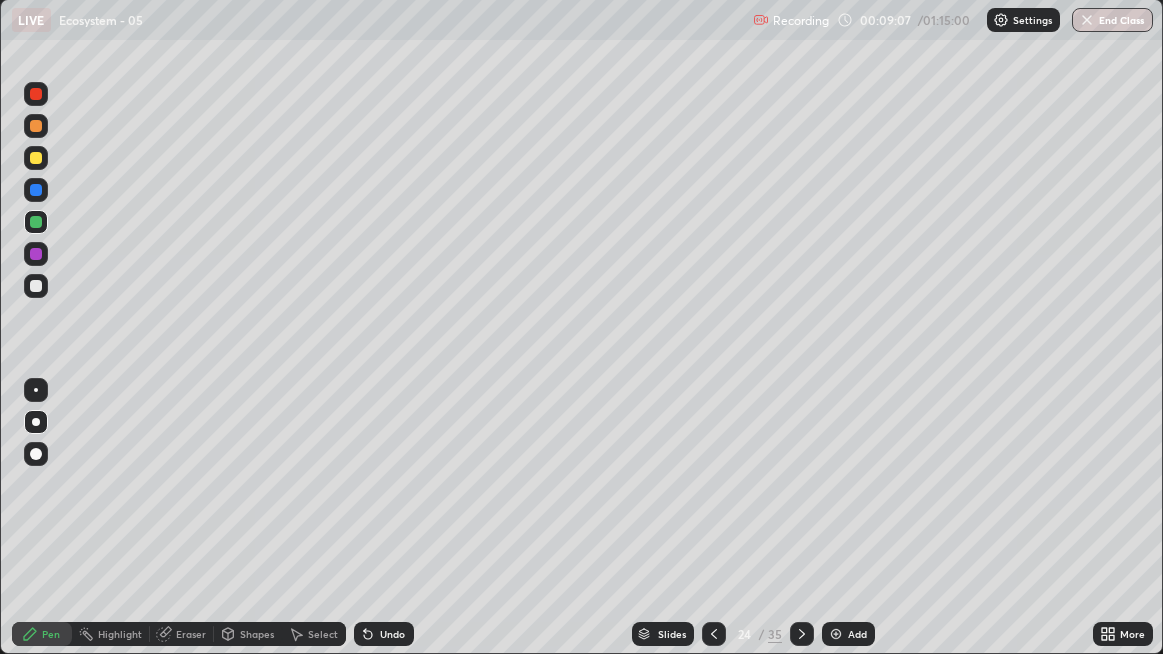 click at bounding box center [36, 126] 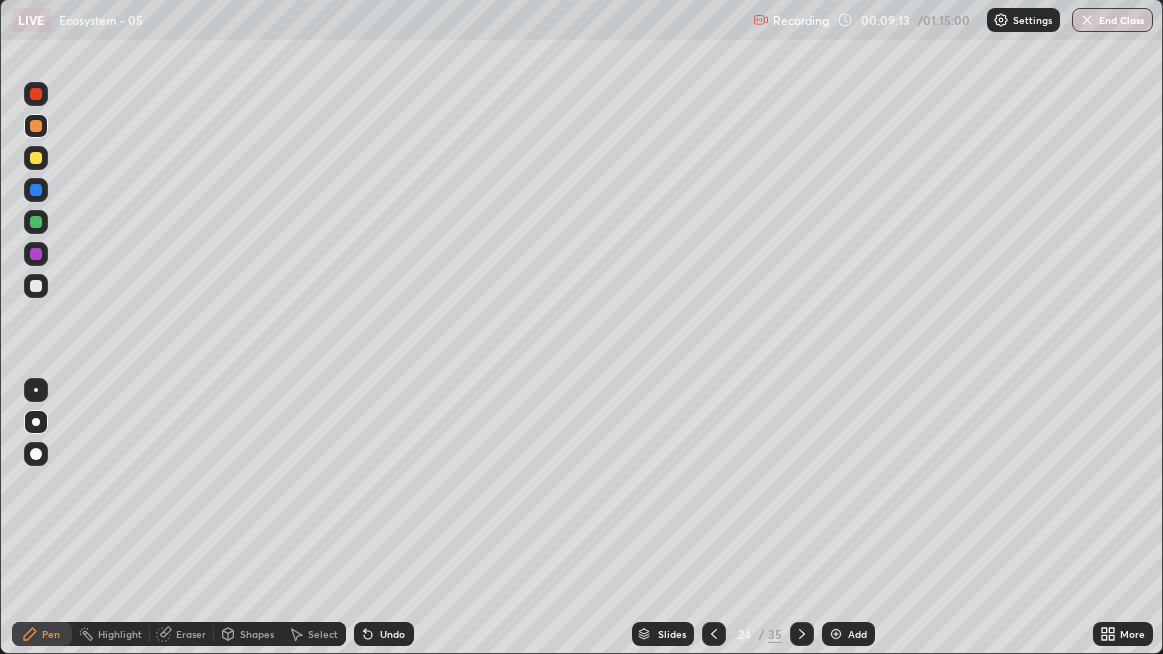 click at bounding box center (36, 222) 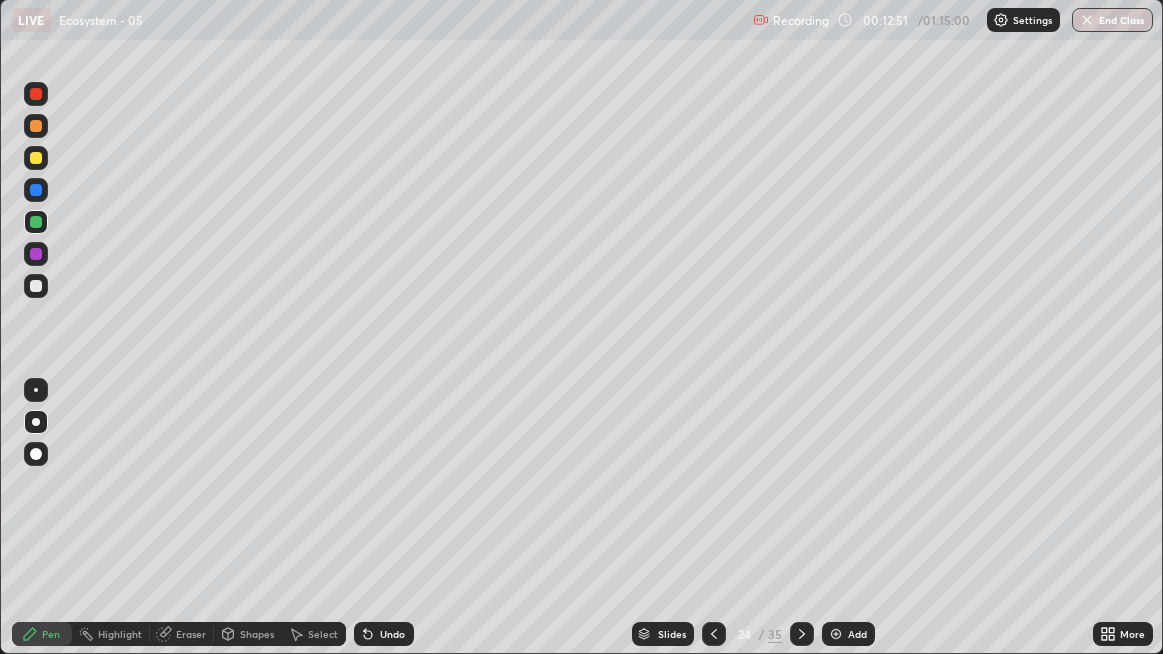 click 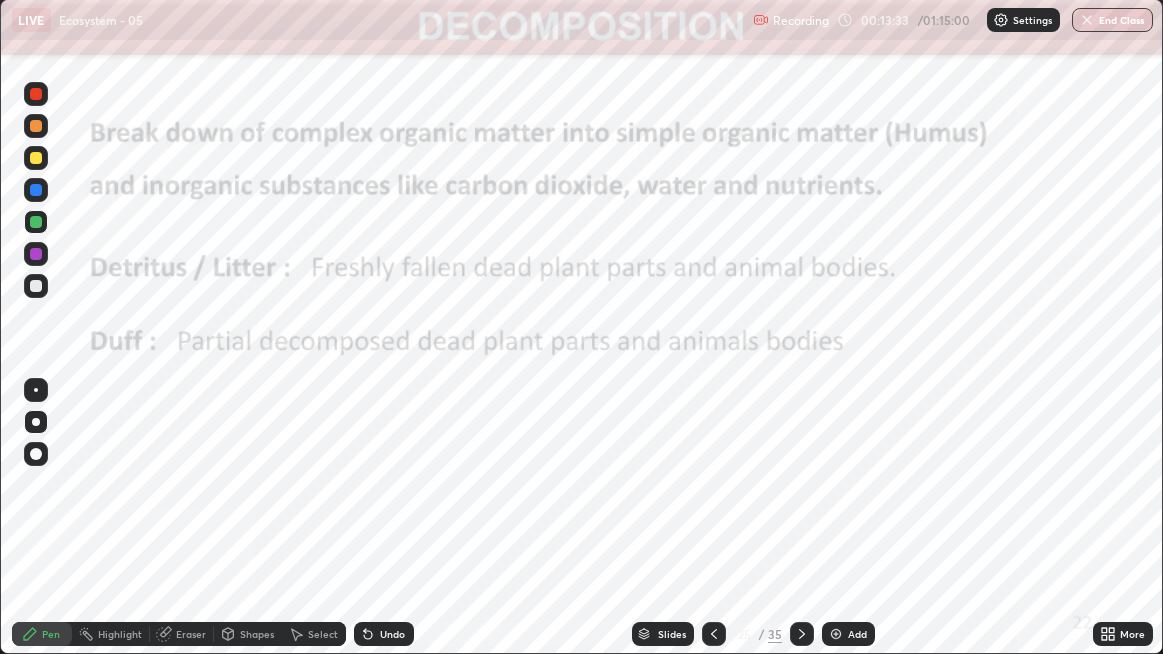 click at bounding box center [836, 634] 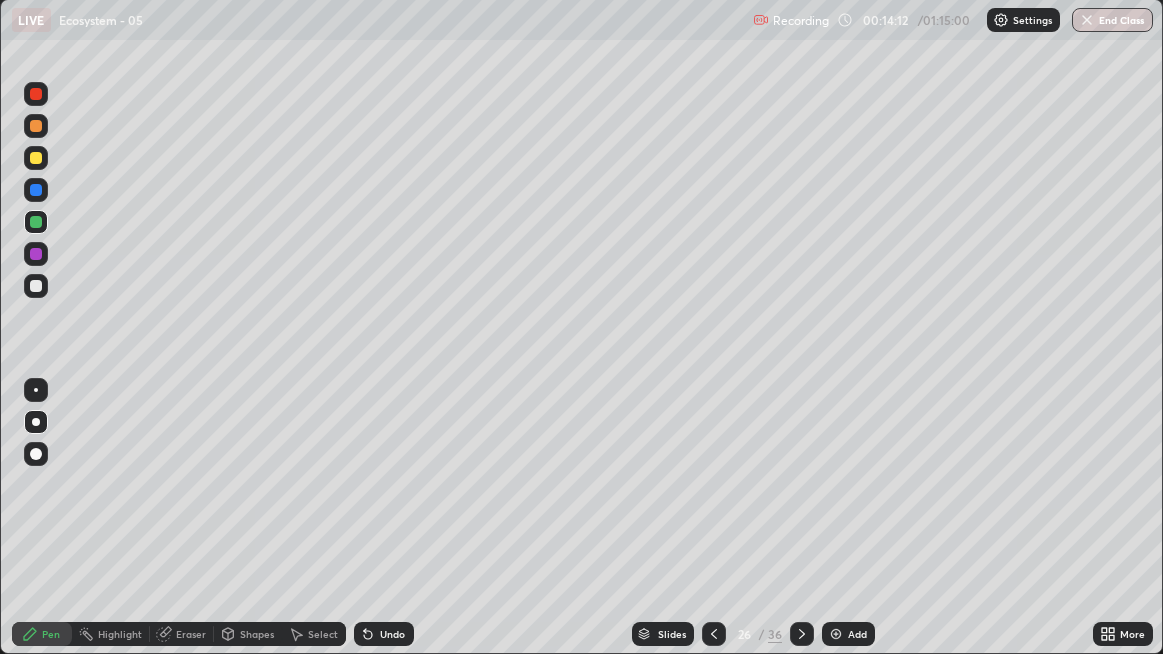 click at bounding box center (36, 190) 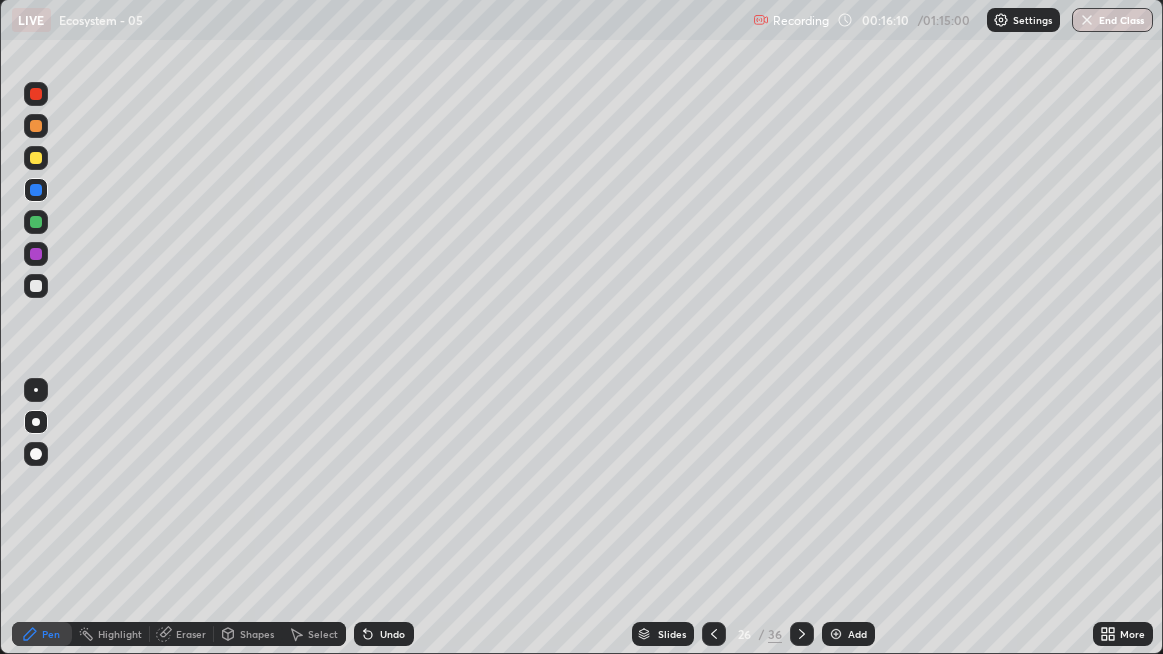 click 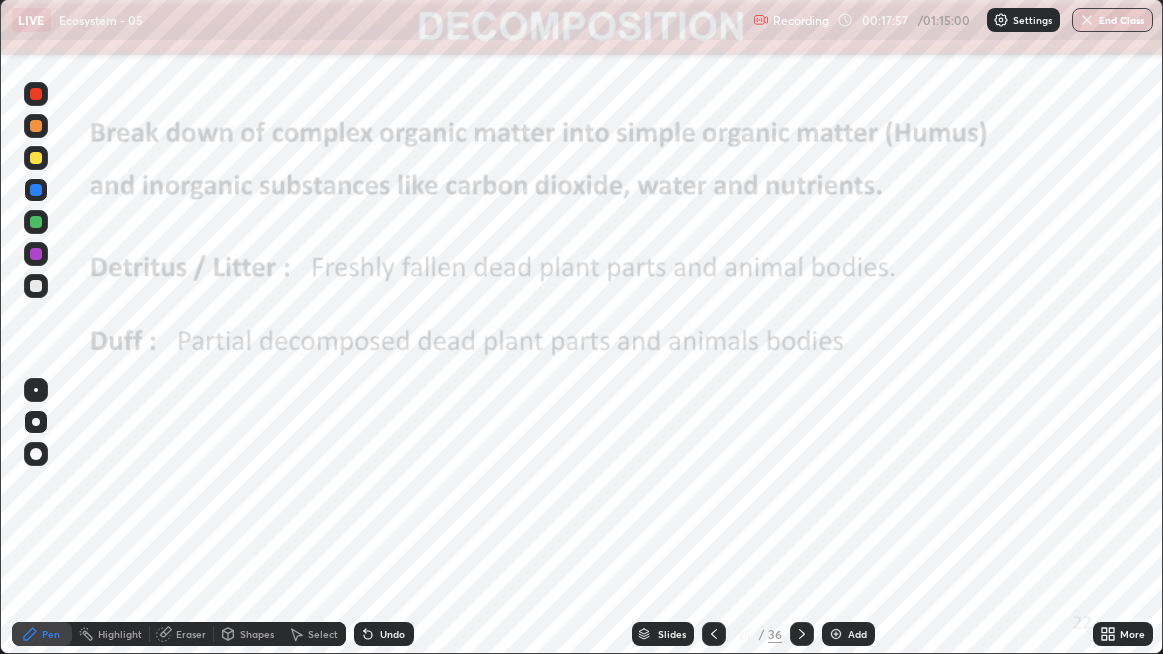 click on "Highlight" at bounding box center (120, 634) 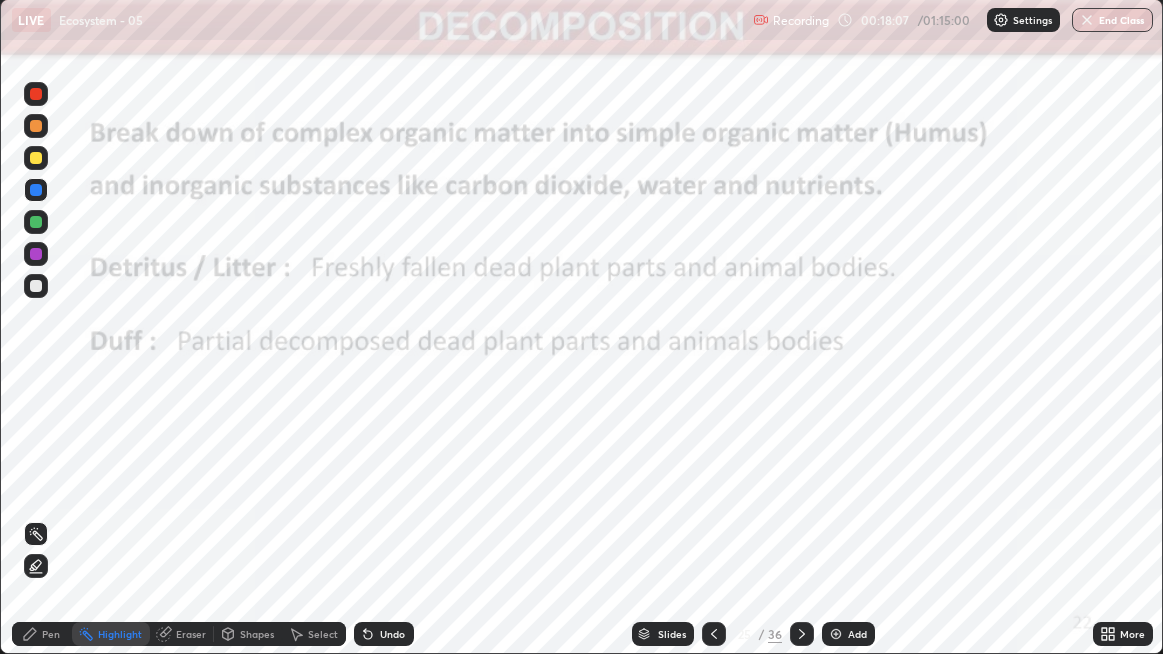 click 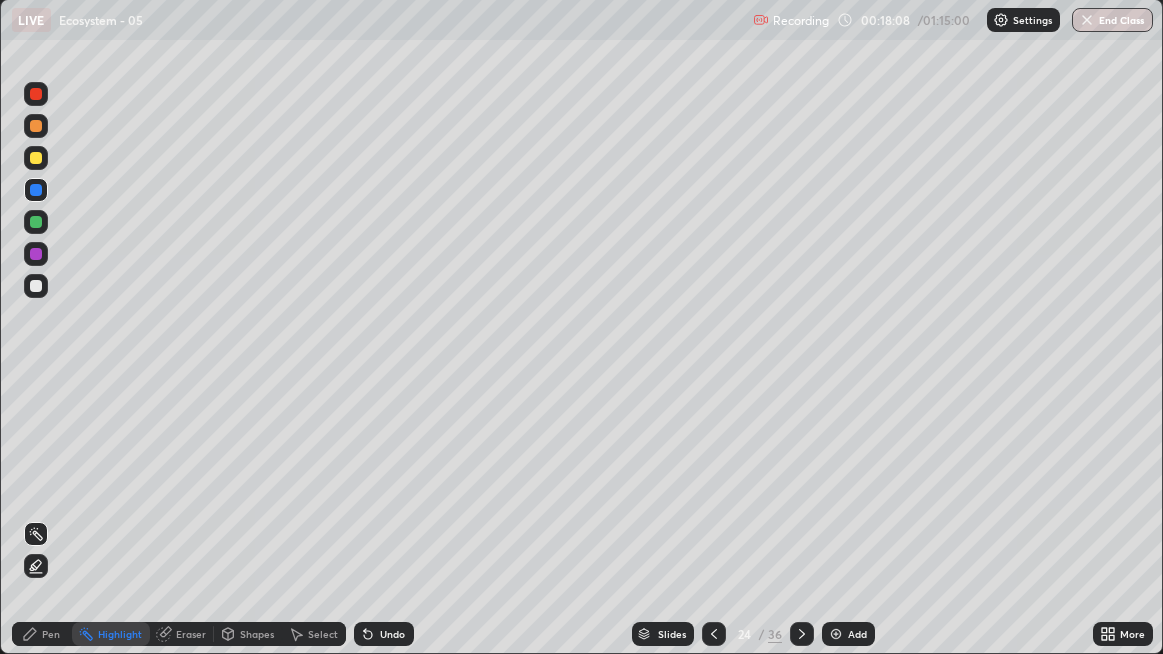 click 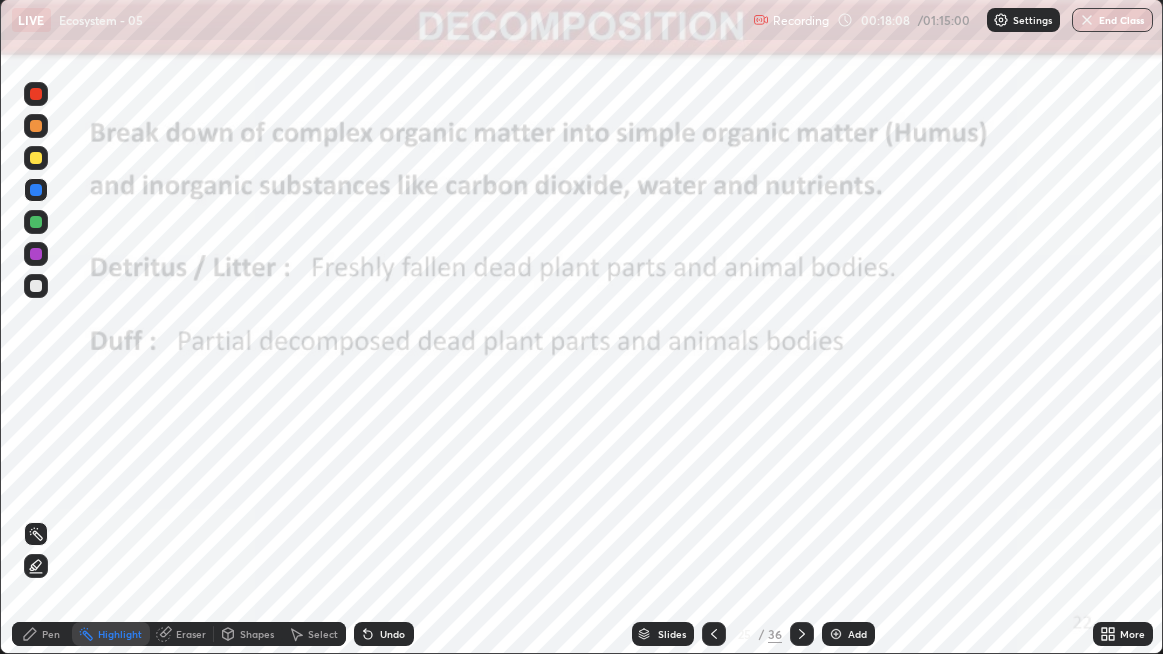 click 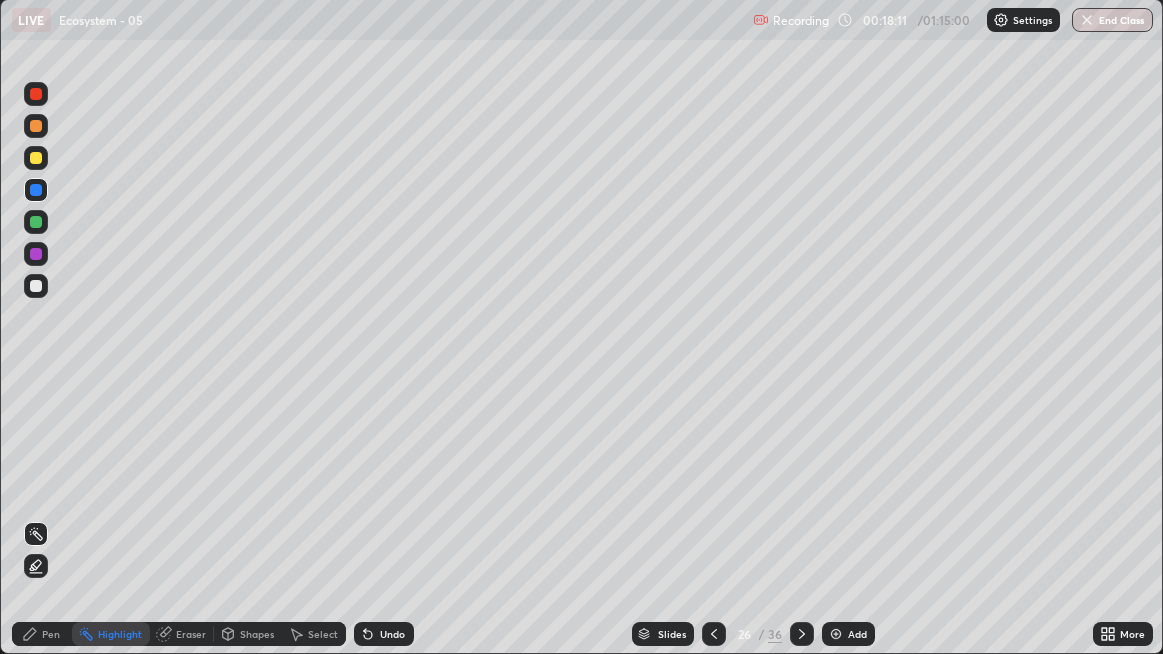 click at bounding box center (36, 190) 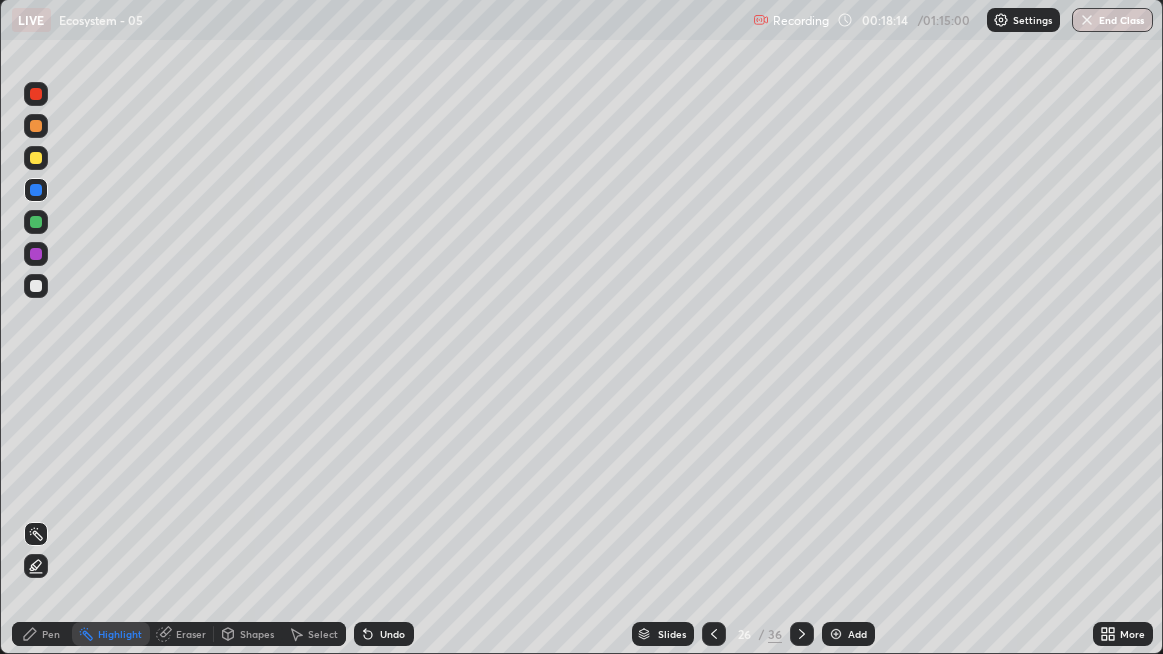click on "Pen" at bounding box center [42, 634] 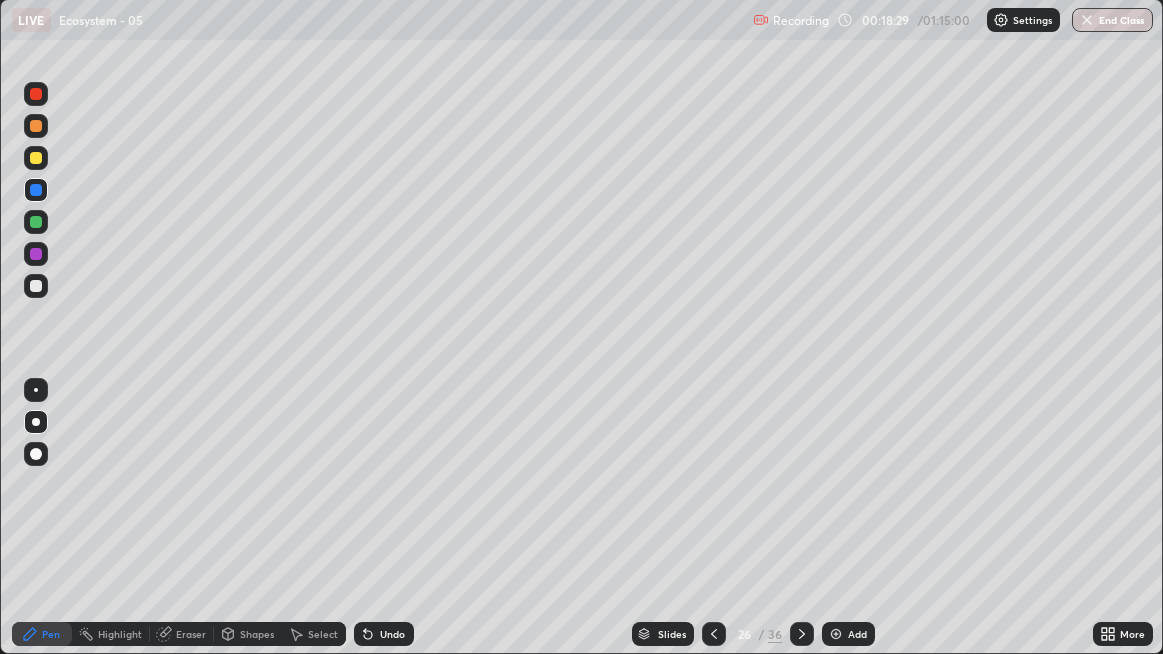 click 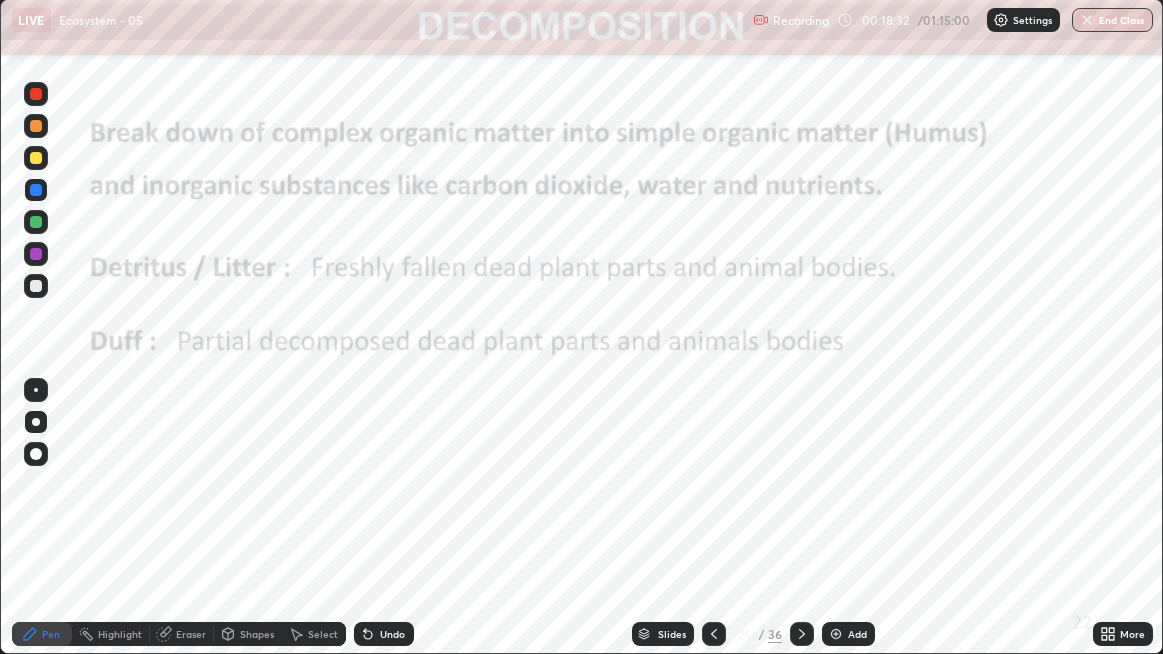 click on "Highlight" at bounding box center (120, 634) 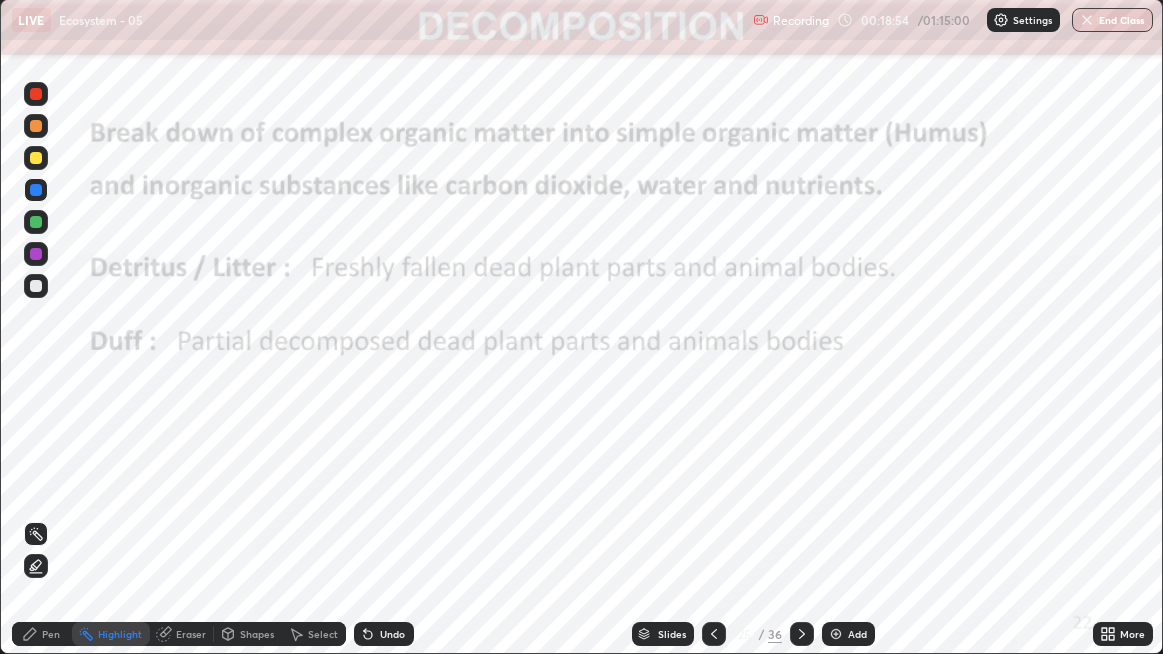 click 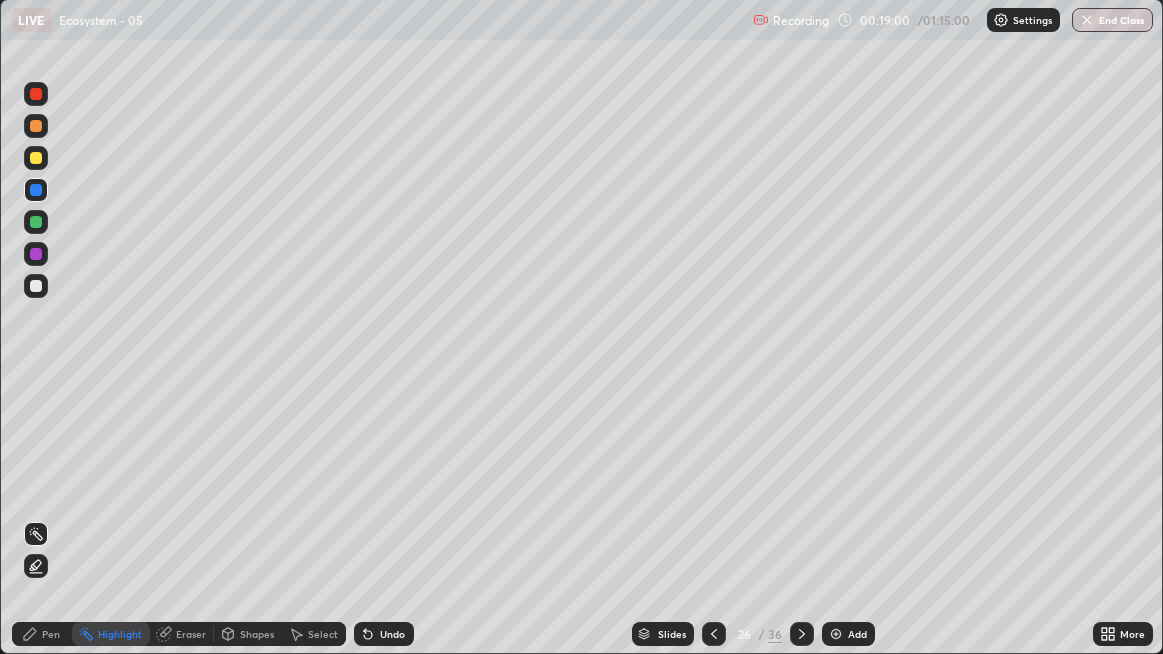 click 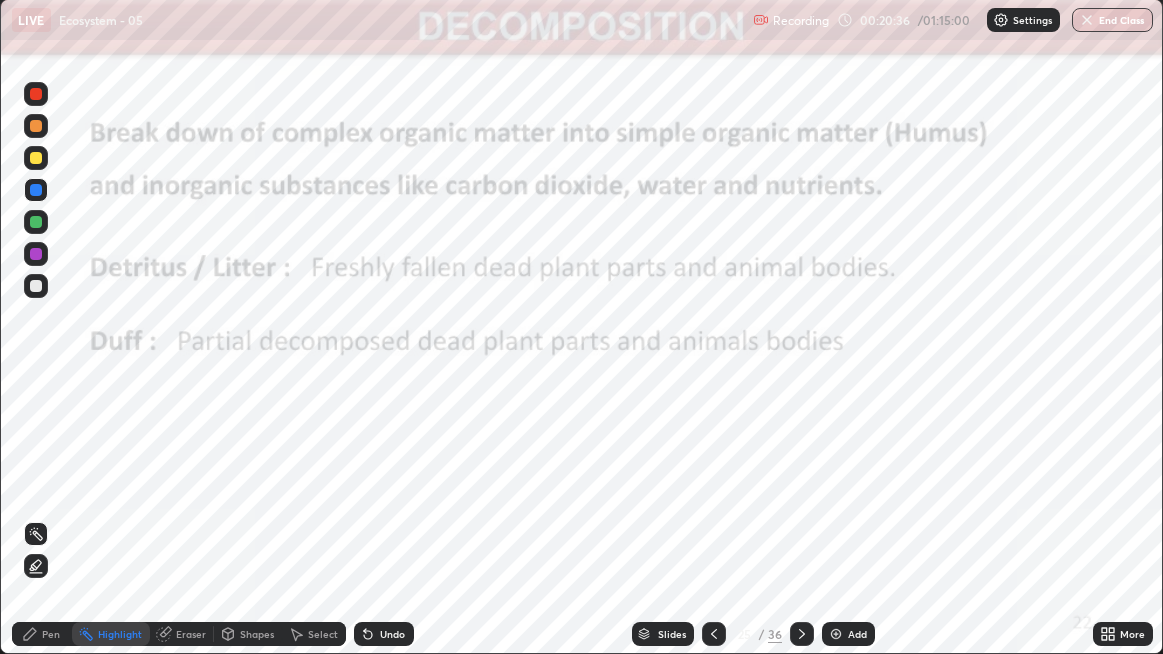click 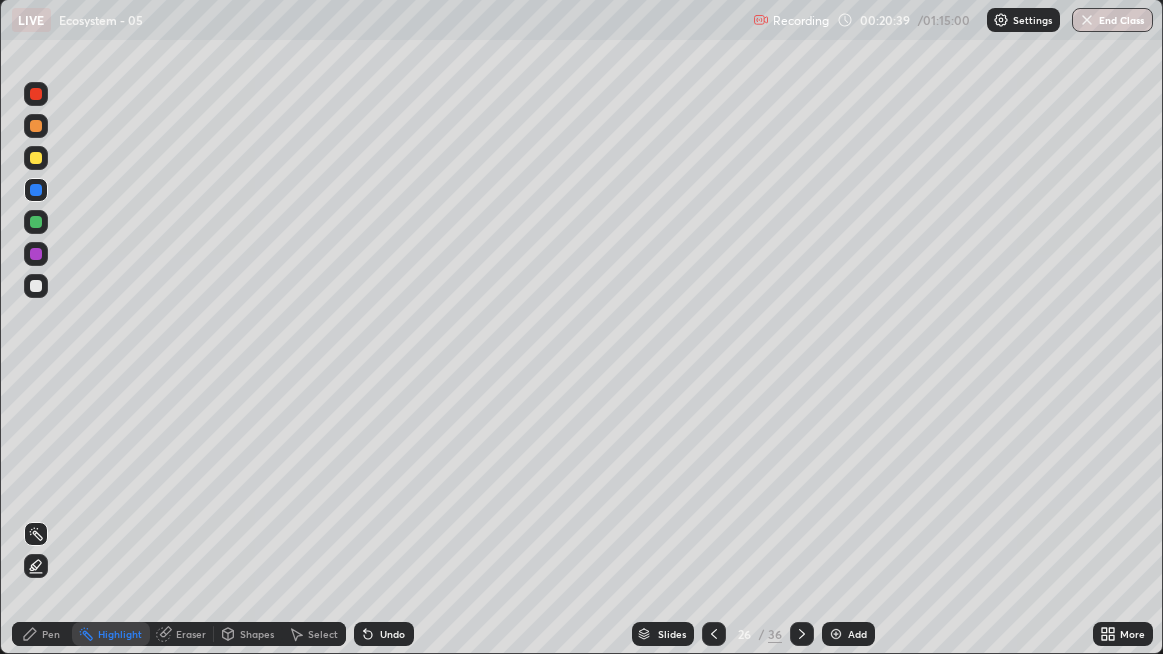 click 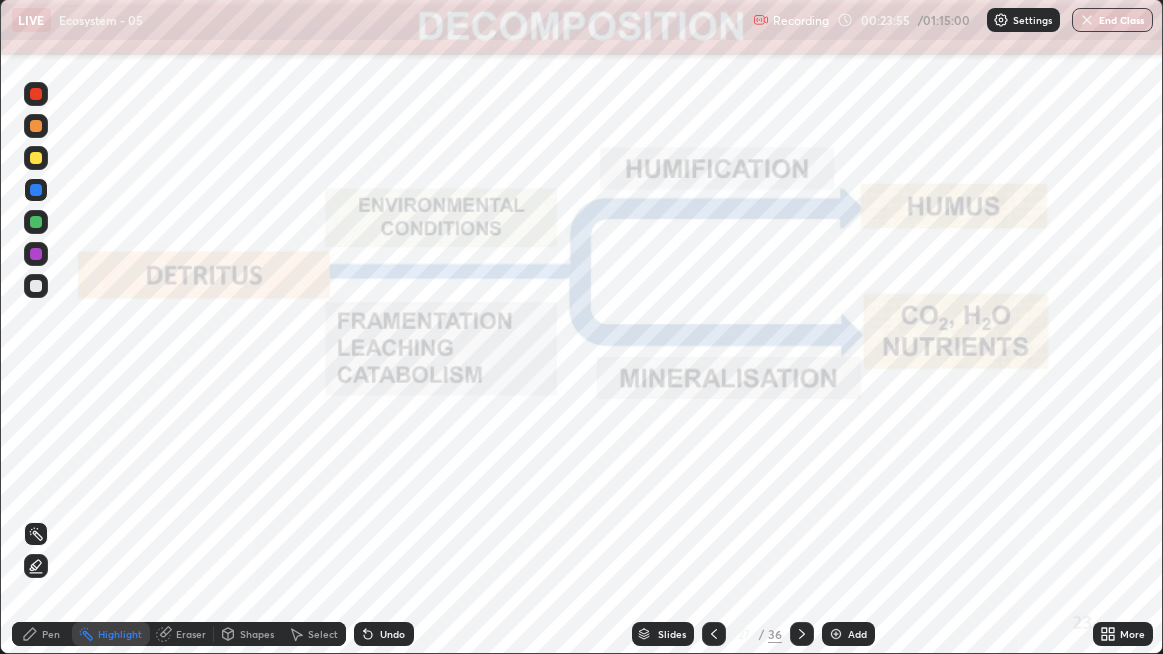 click on "Pen" at bounding box center [42, 634] 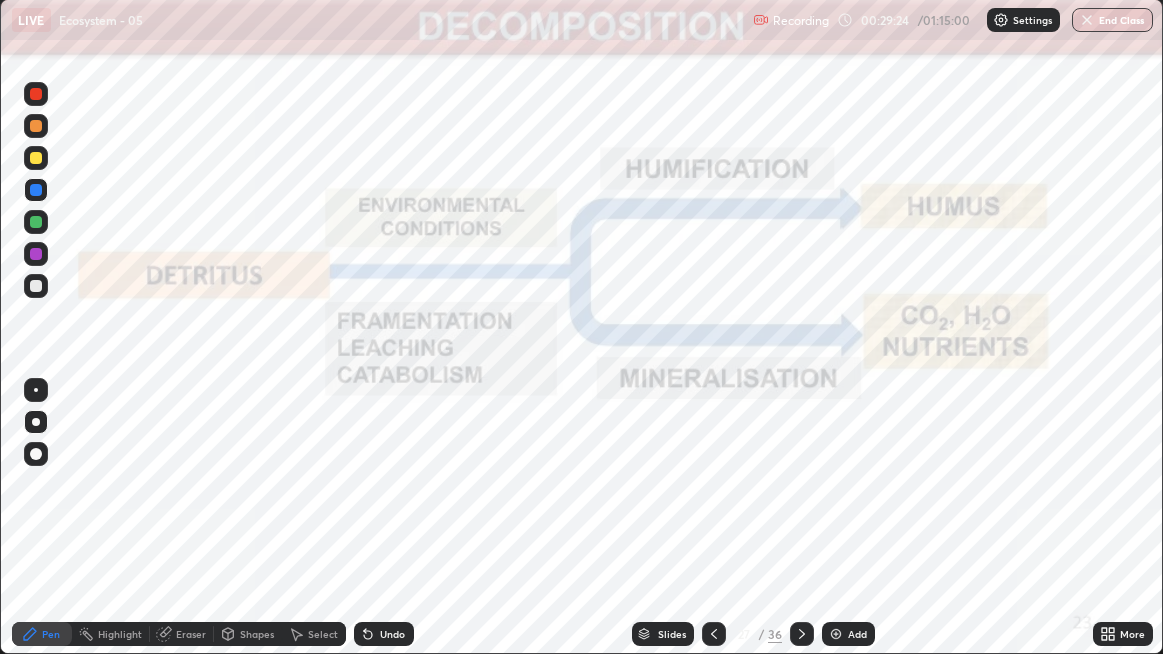click at bounding box center (714, 634) 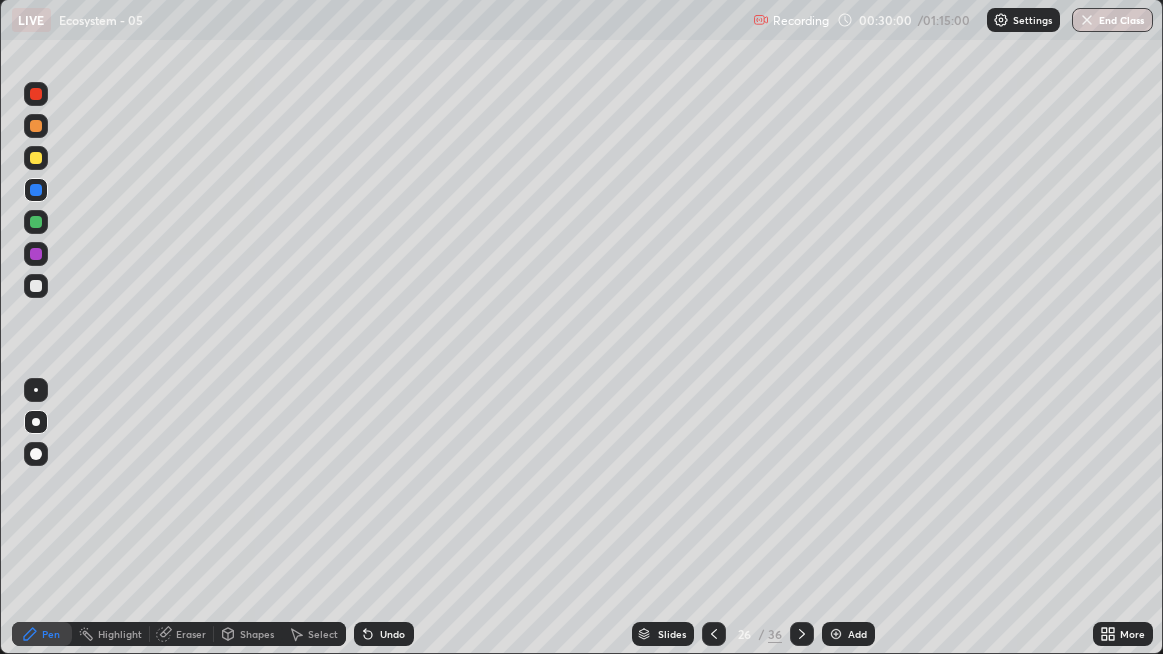 click 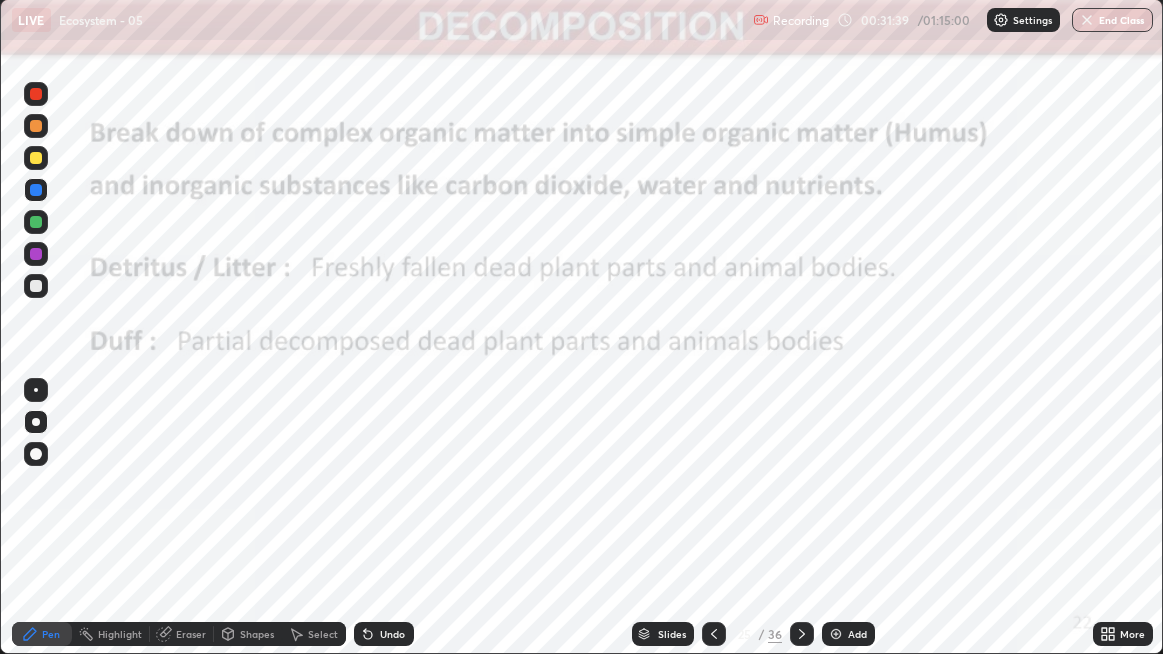 click 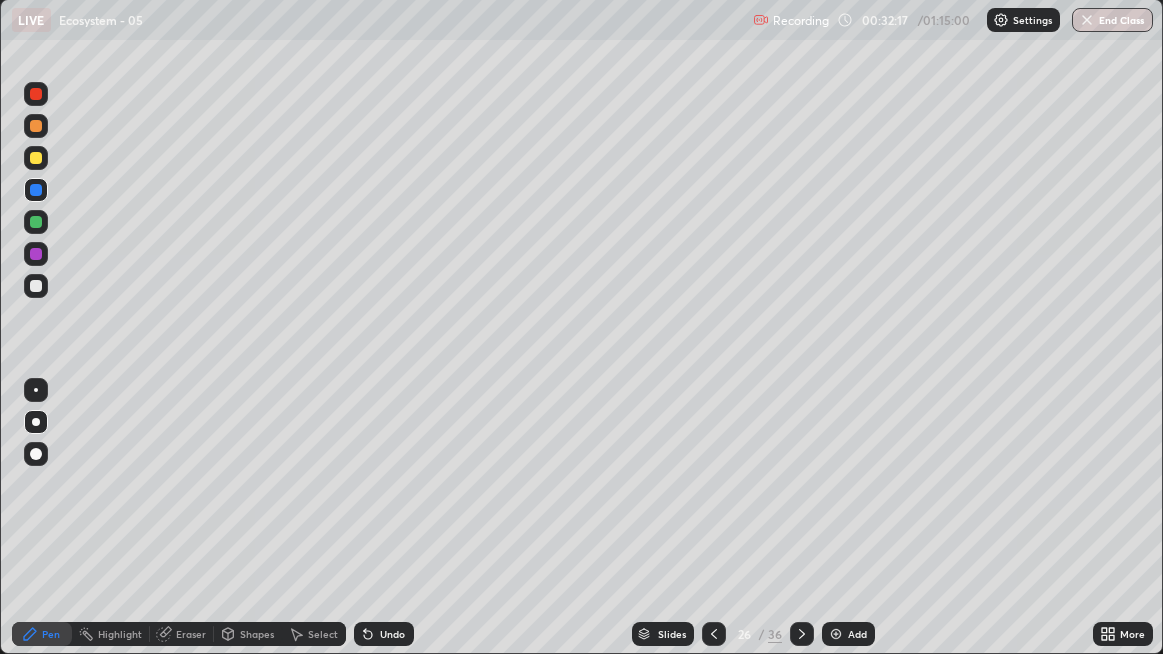 click 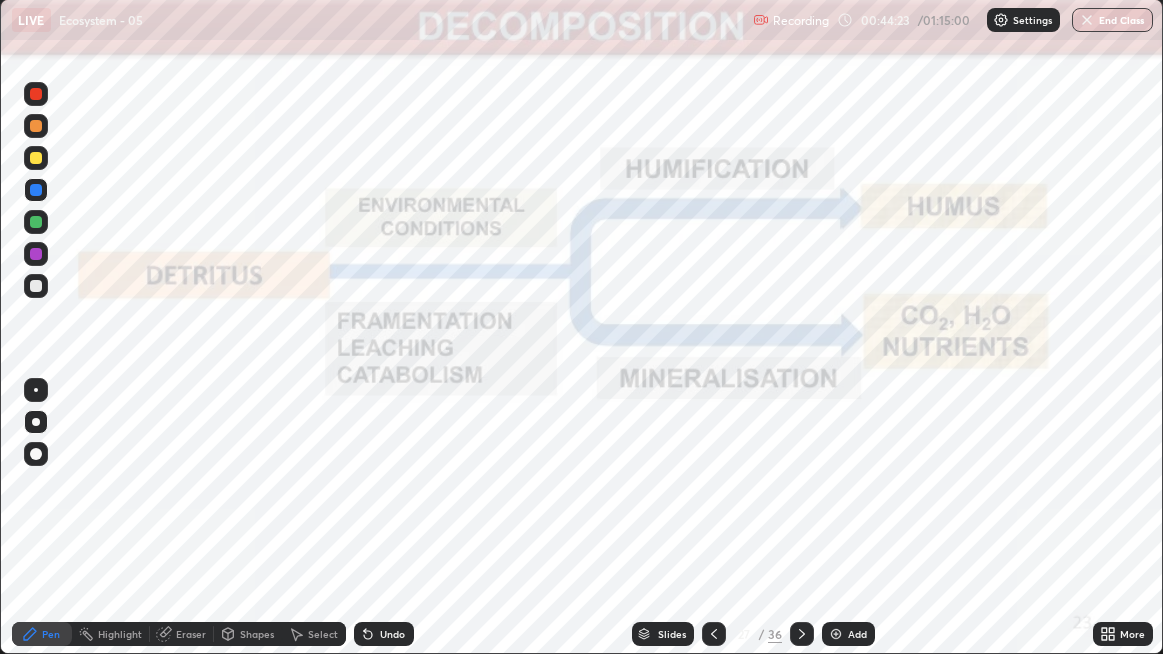 click 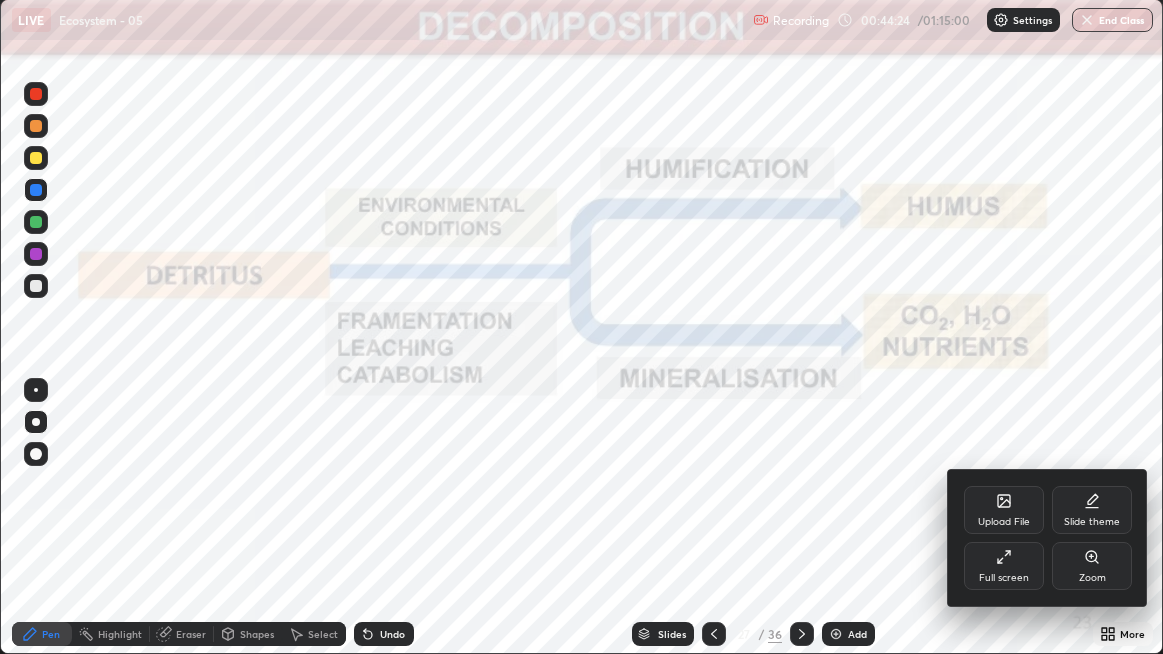 click on "Full screen" at bounding box center (1004, 566) 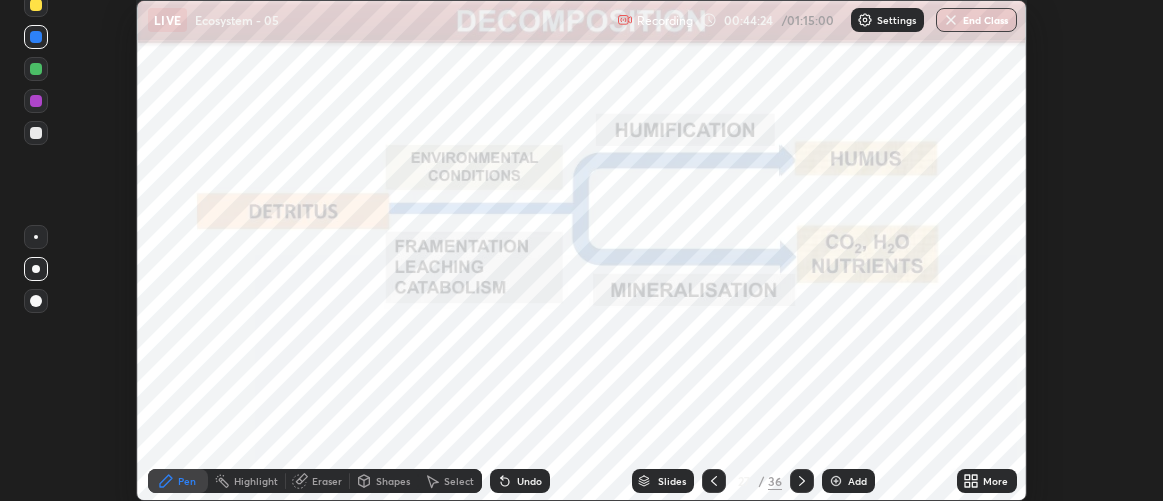 scroll, scrollTop: 500, scrollLeft: 1163, axis: both 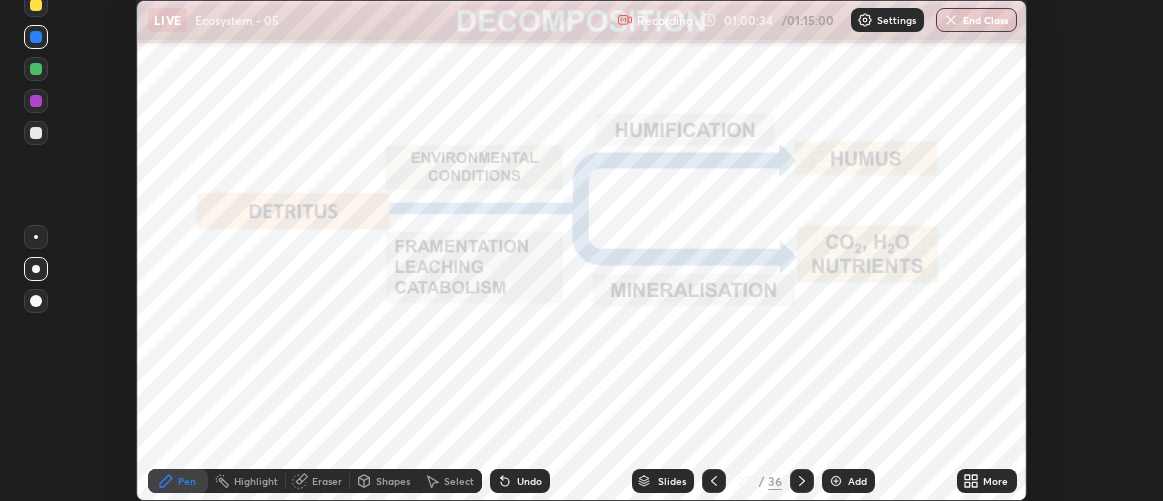 click 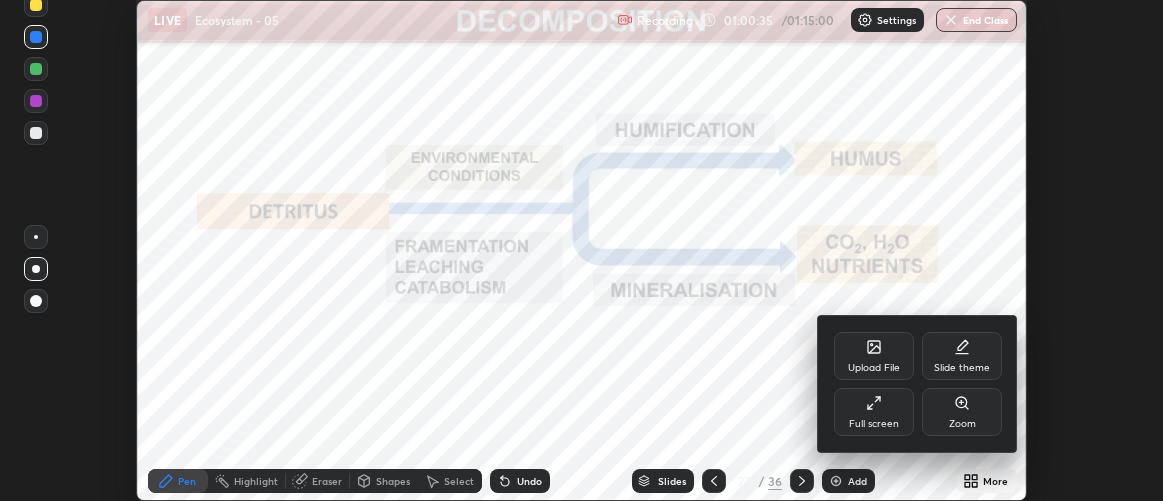 click on "Full screen" at bounding box center [874, 424] 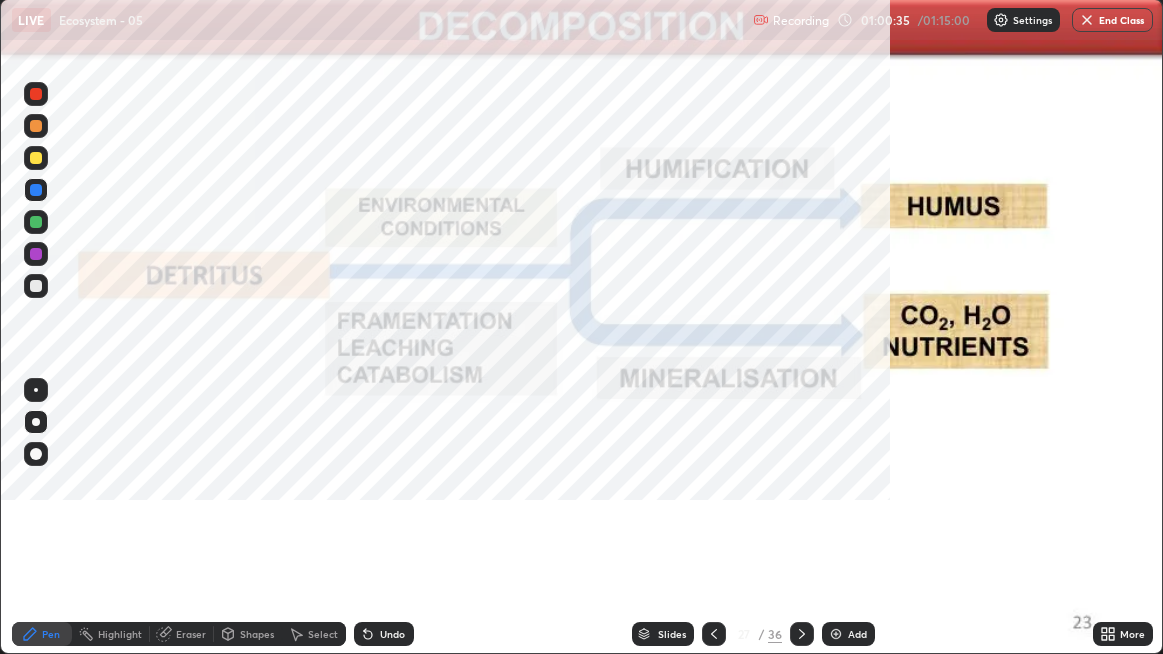 scroll, scrollTop: 99345, scrollLeft: 98836, axis: both 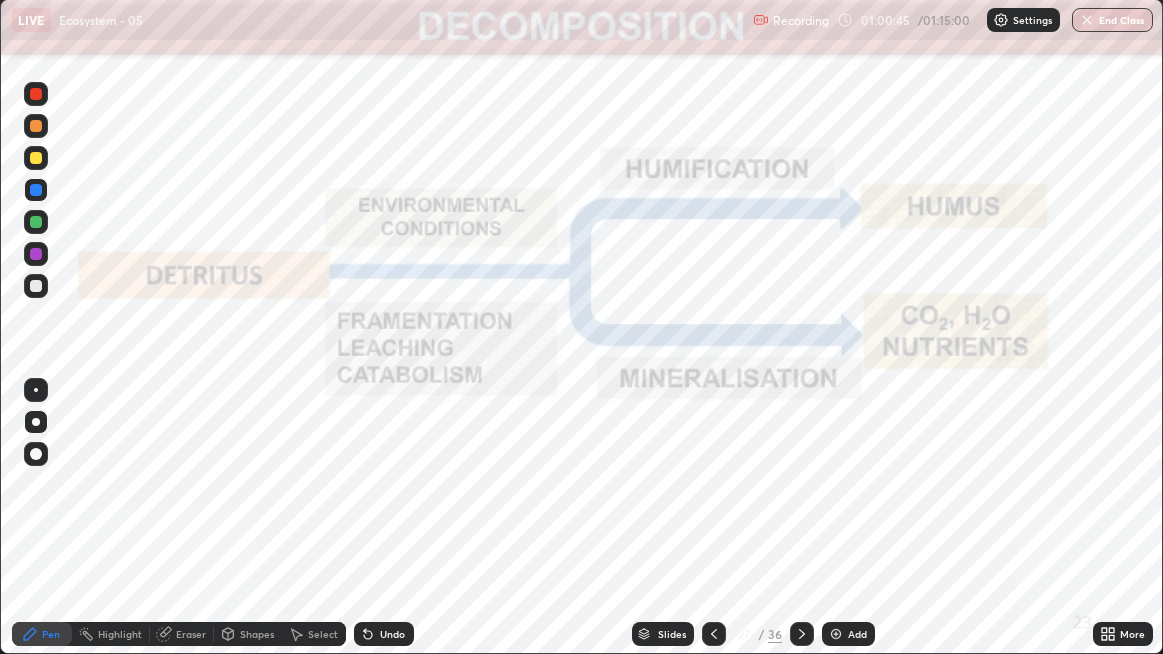 click 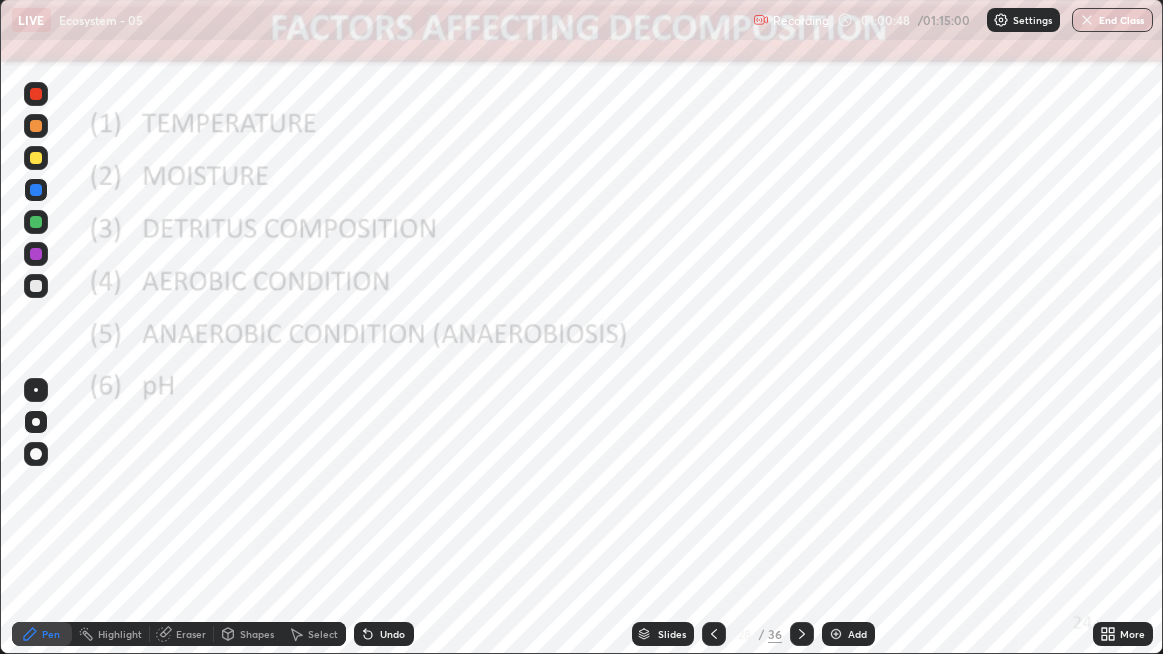 click 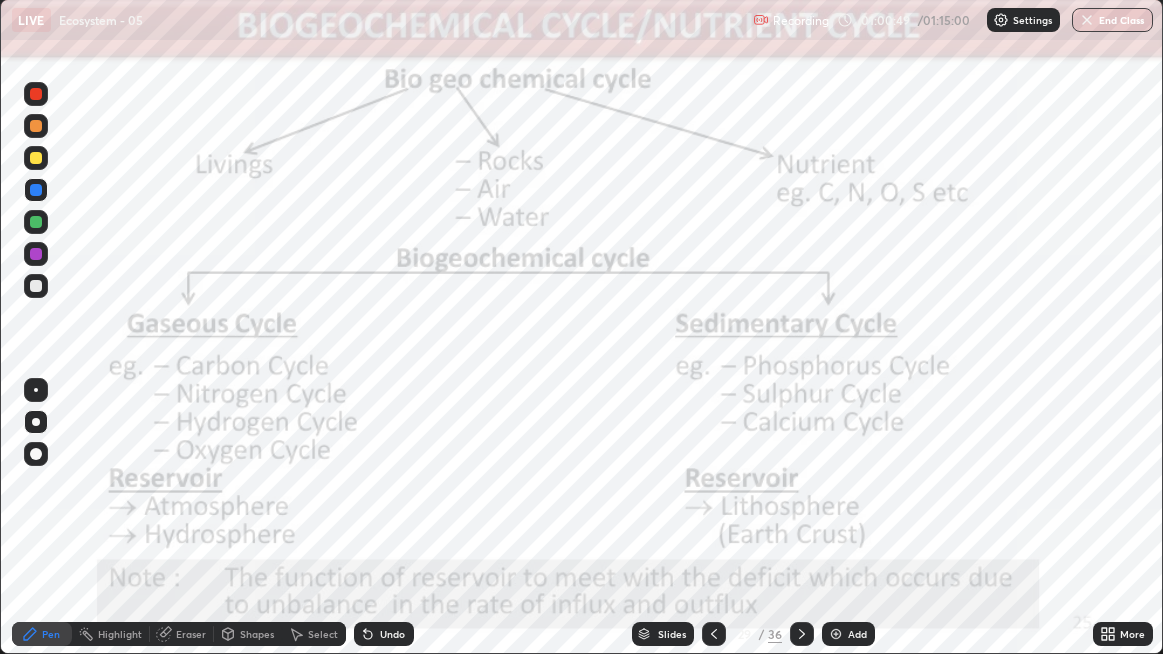 click 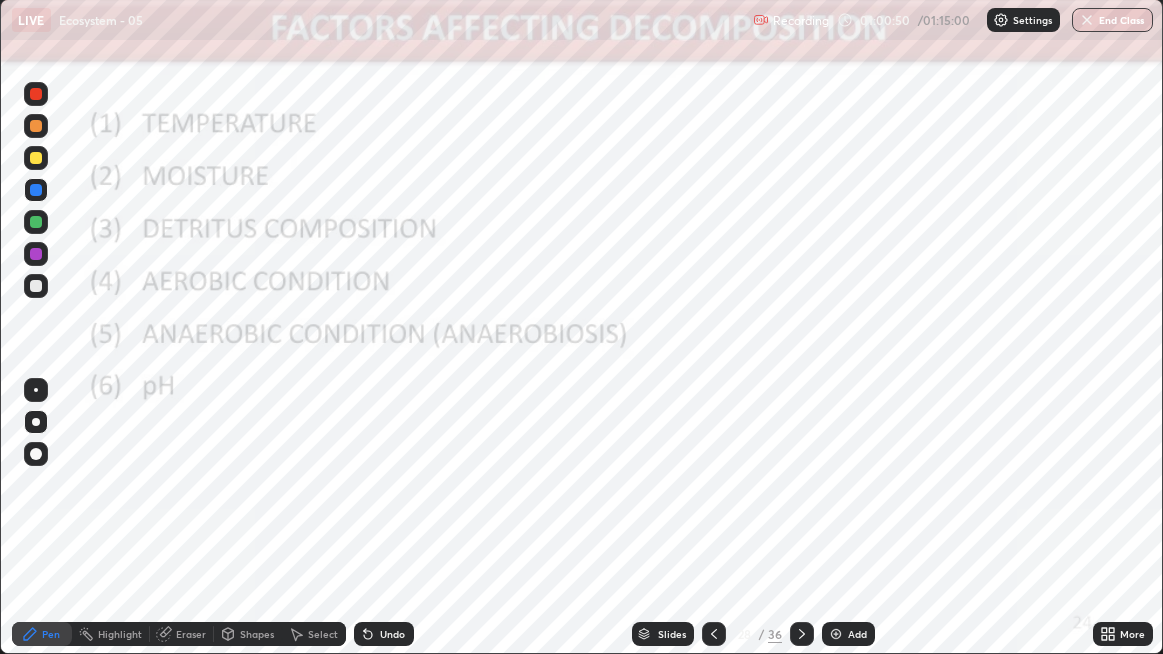 click 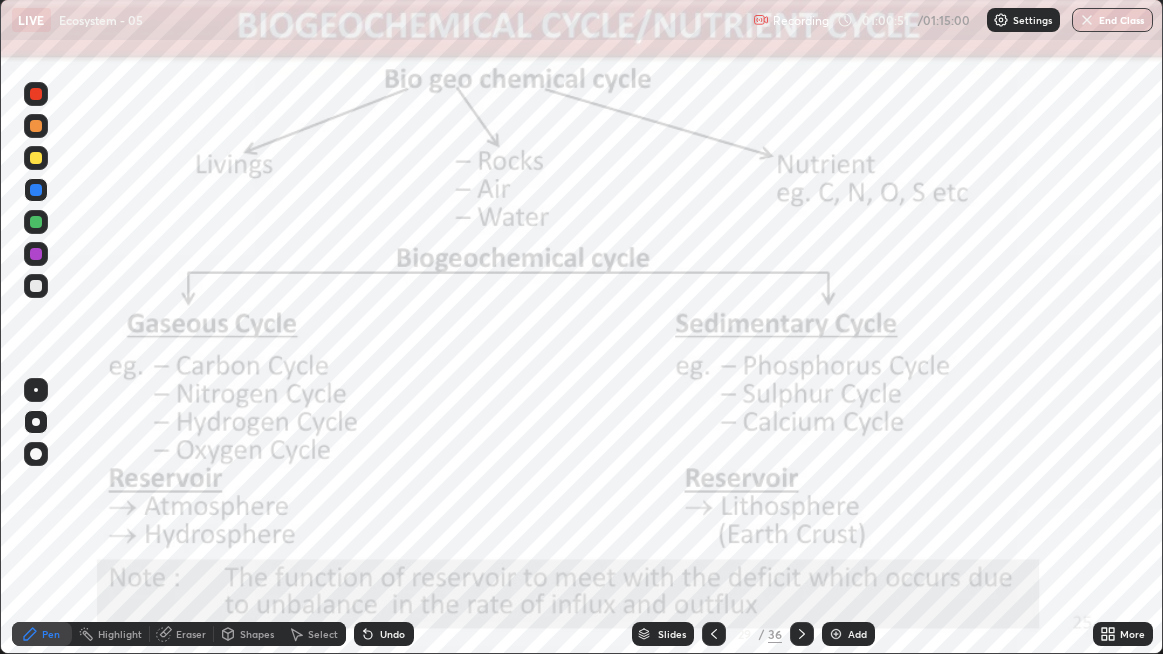 click 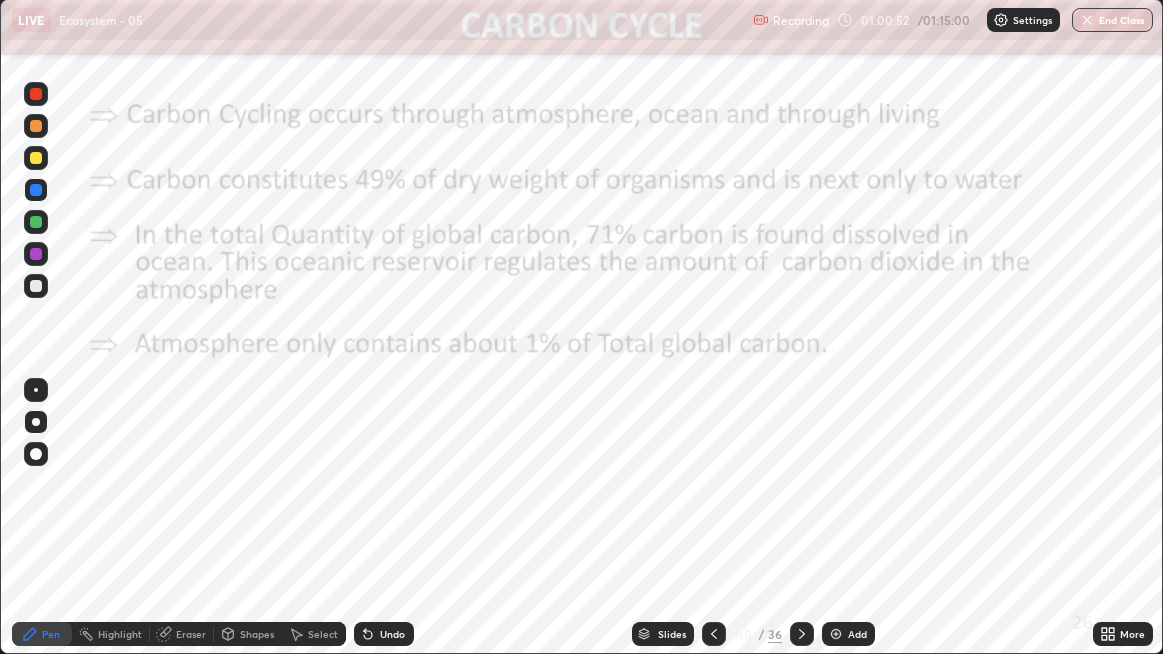 click on "Slides" at bounding box center [672, 634] 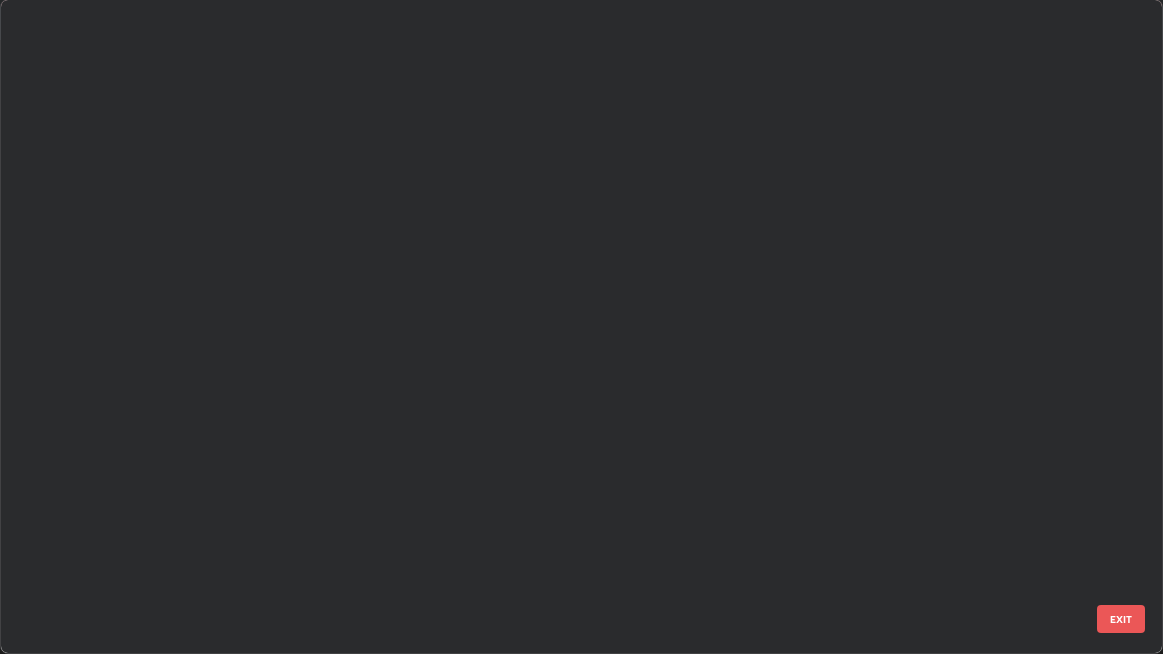 scroll, scrollTop: 1375, scrollLeft: 0, axis: vertical 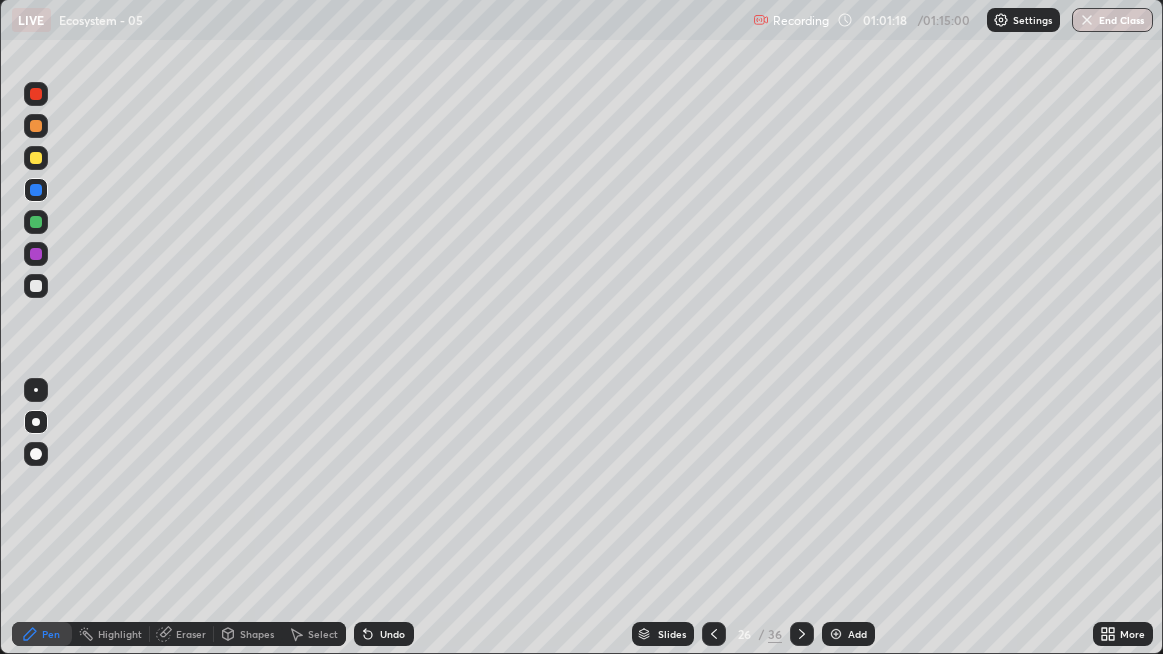 click 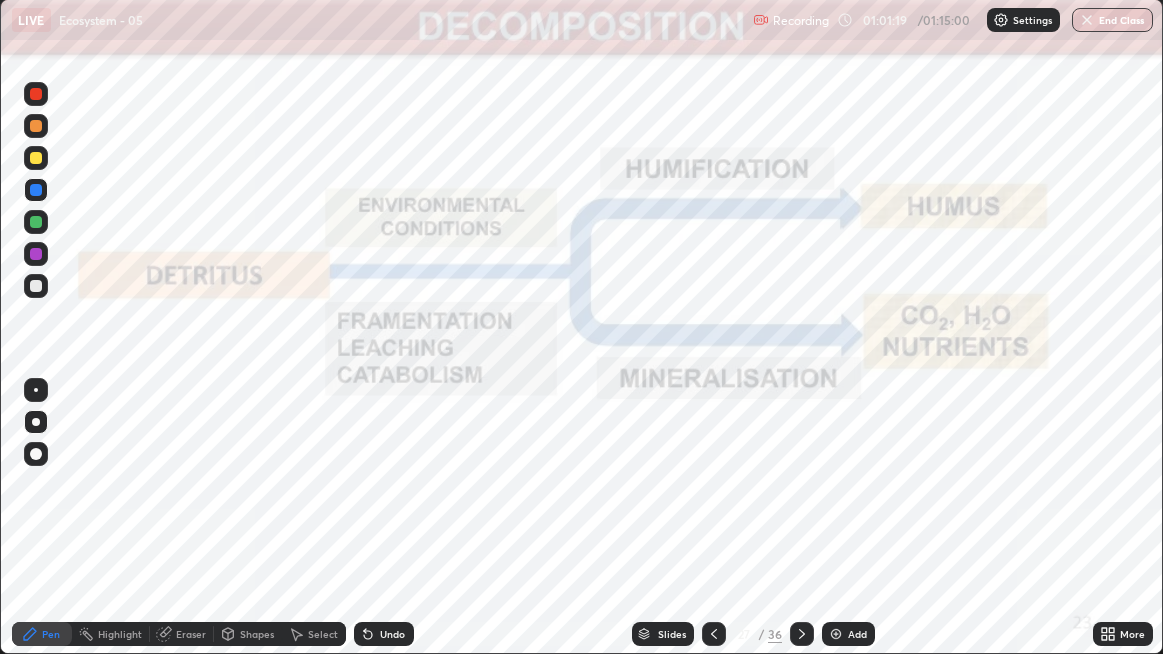 click 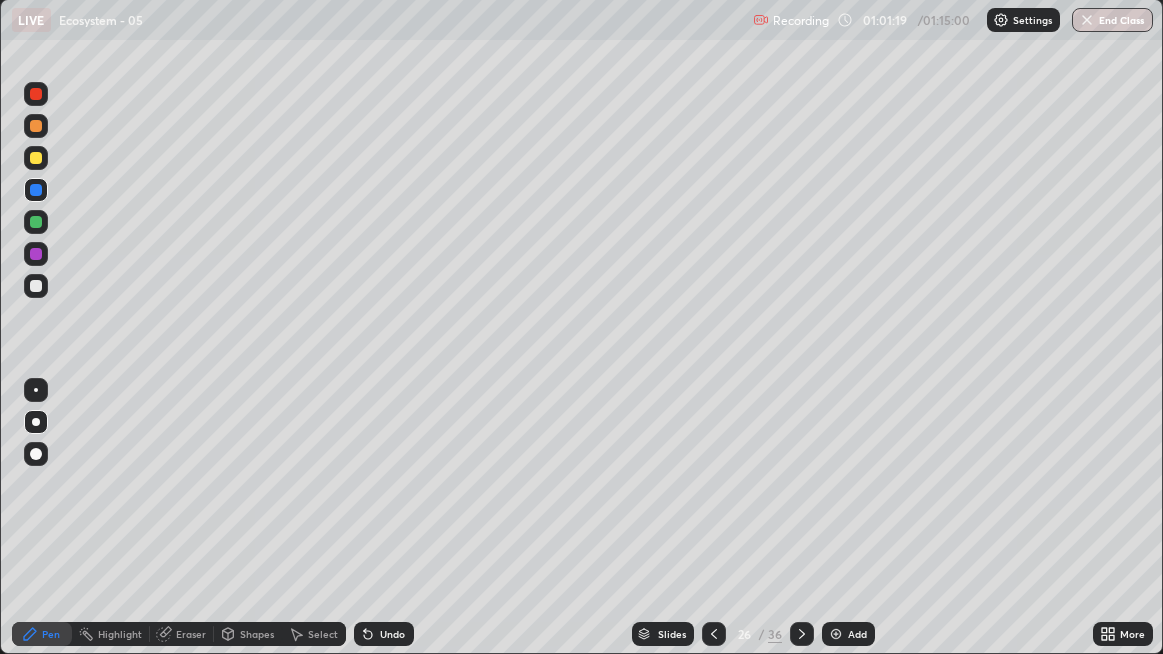 click at bounding box center (836, 634) 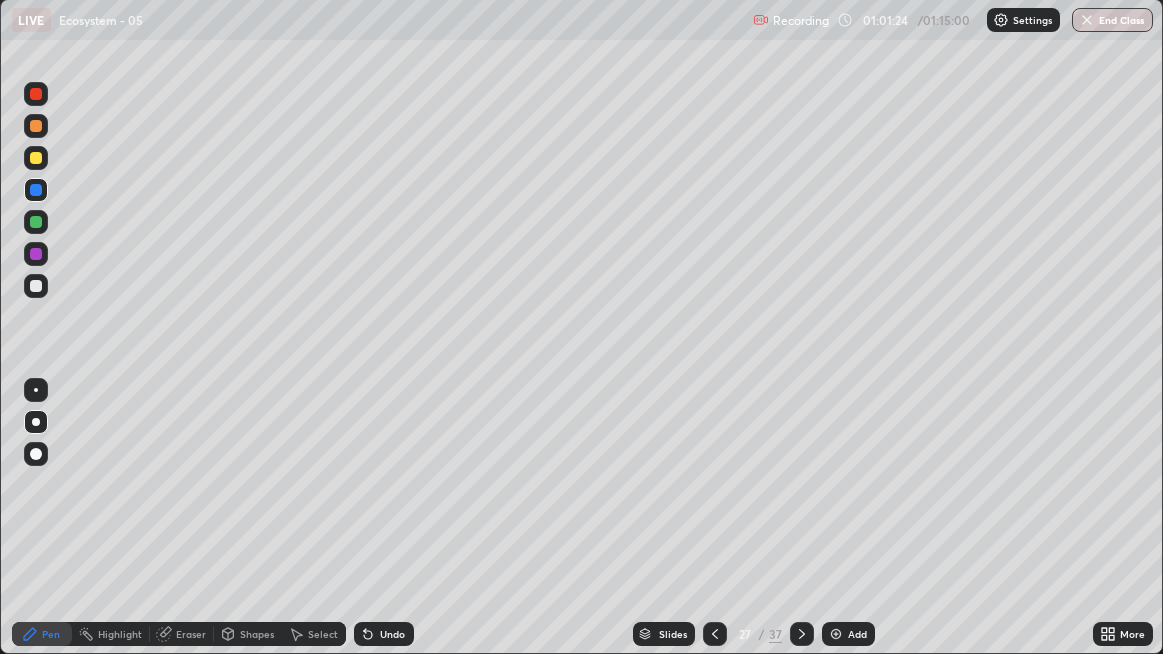 click 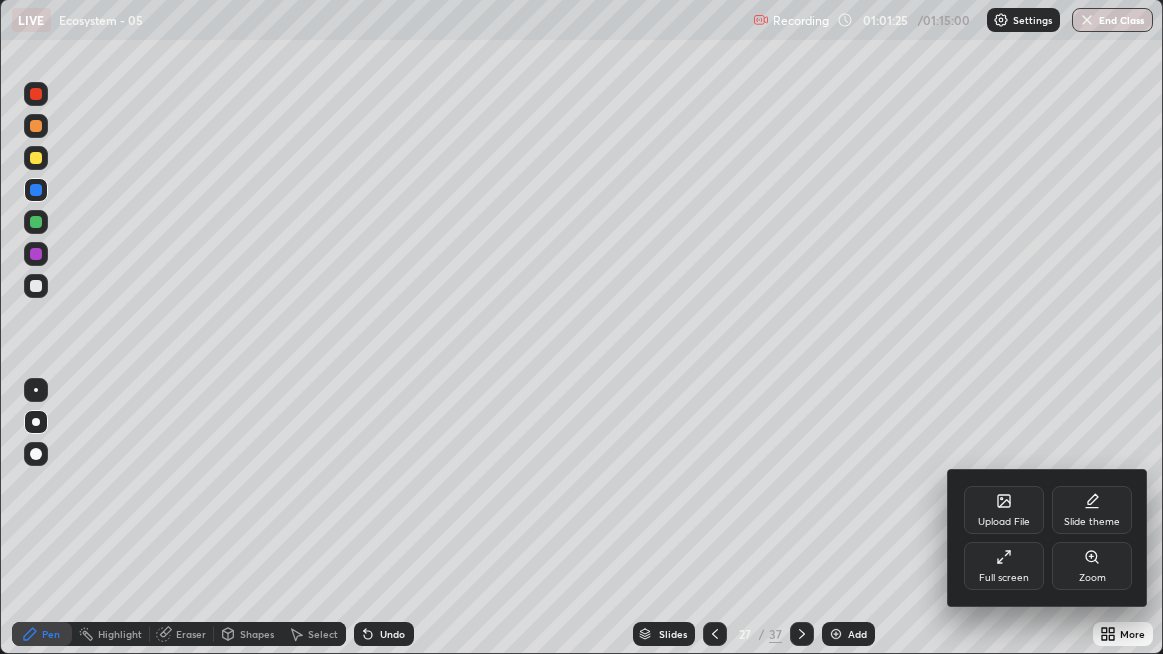 click on "Full screen" at bounding box center (1004, 566) 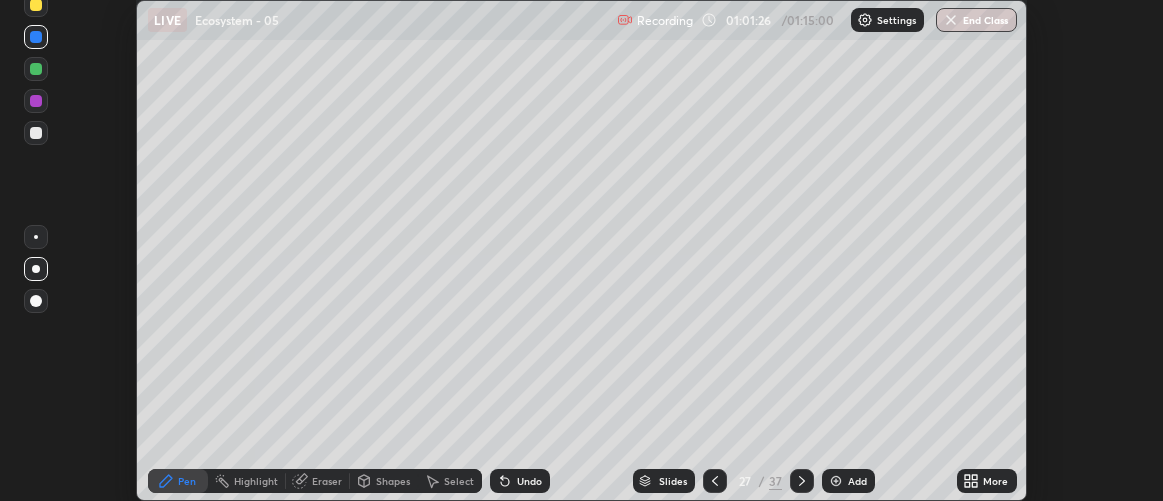 scroll, scrollTop: 500, scrollLeft: 1163, axis: both 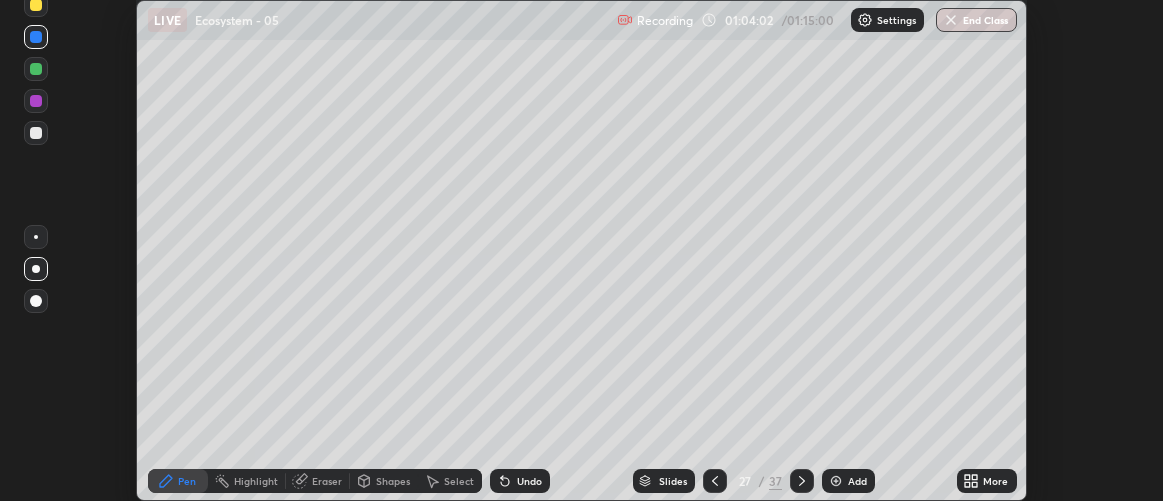 click 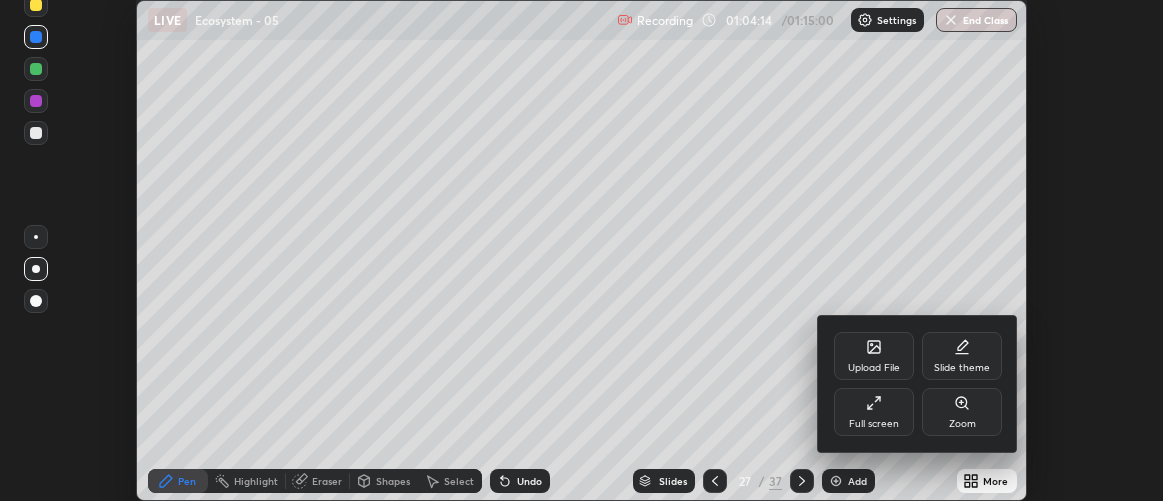 click on "Full screen" at bounding box center [874, 412] 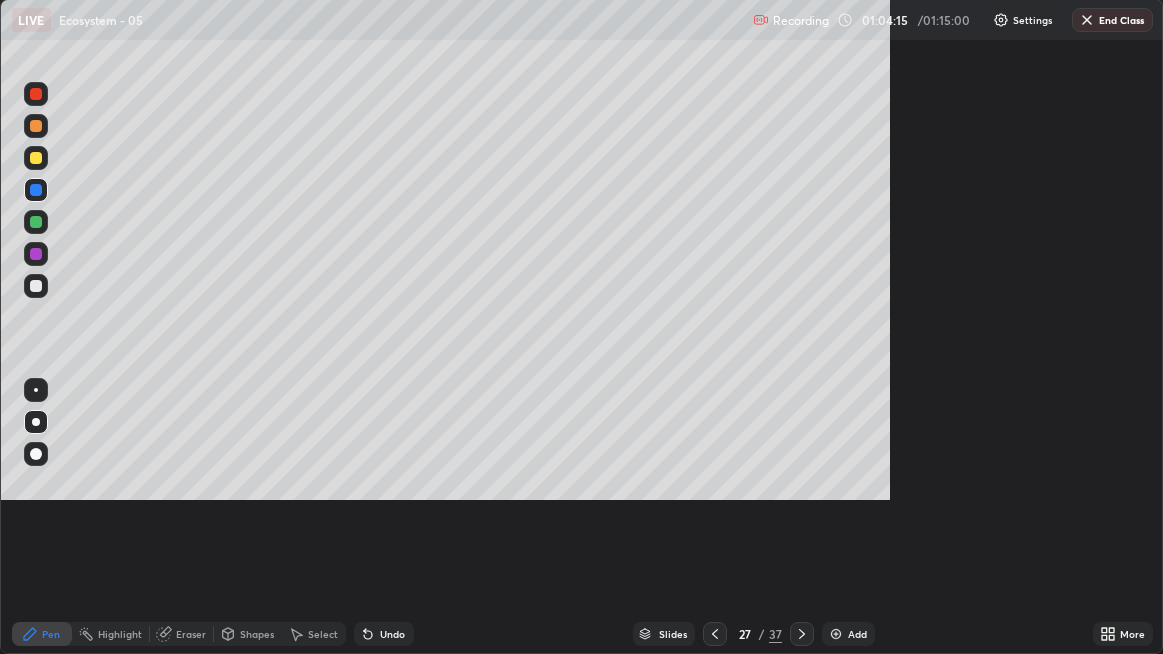 scroll, scrollTop: 99345, scrollLeft: 98836, axis: both 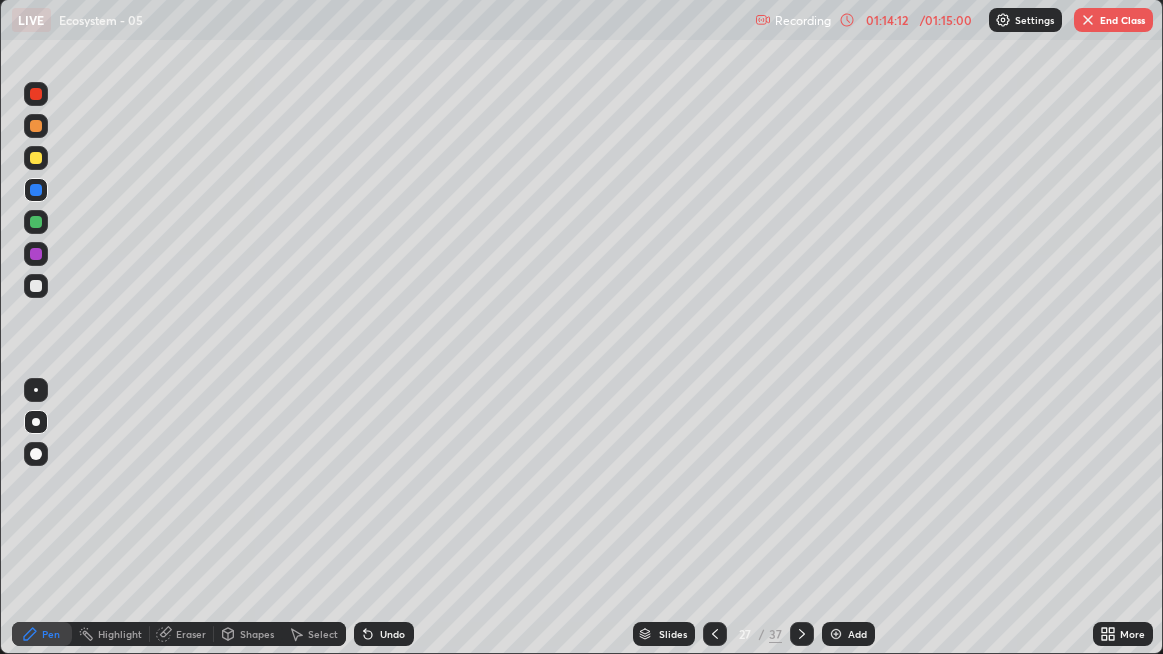 click on "End Class" at bounding box center (1113, 20) 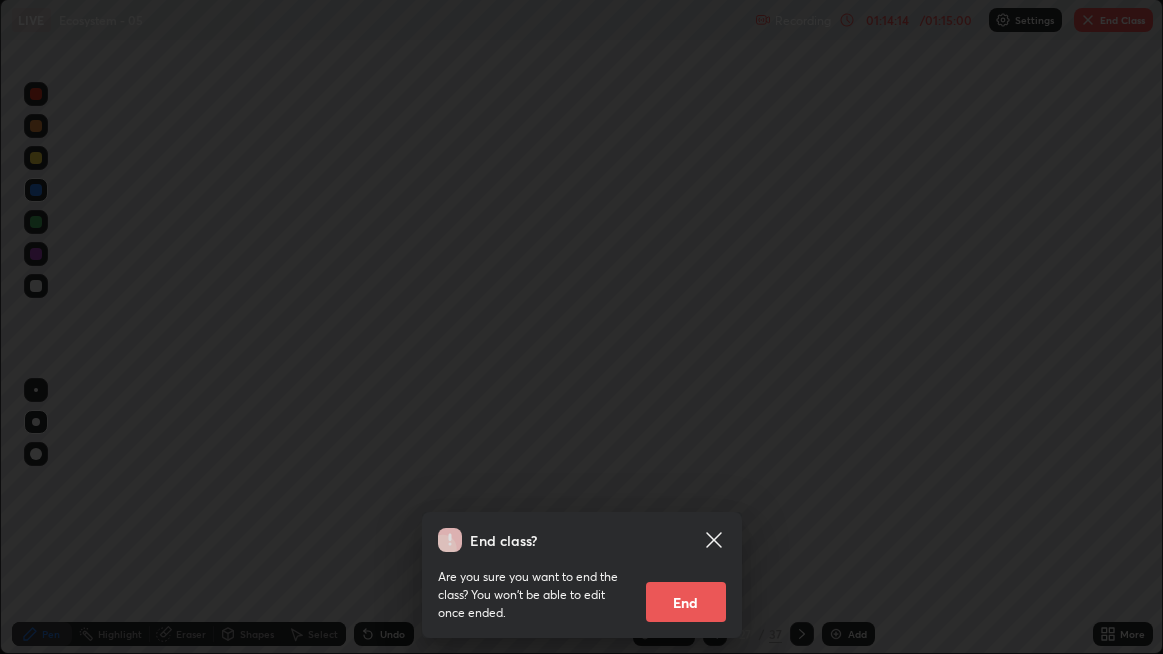click on "End" at bounding box center [686, 602] 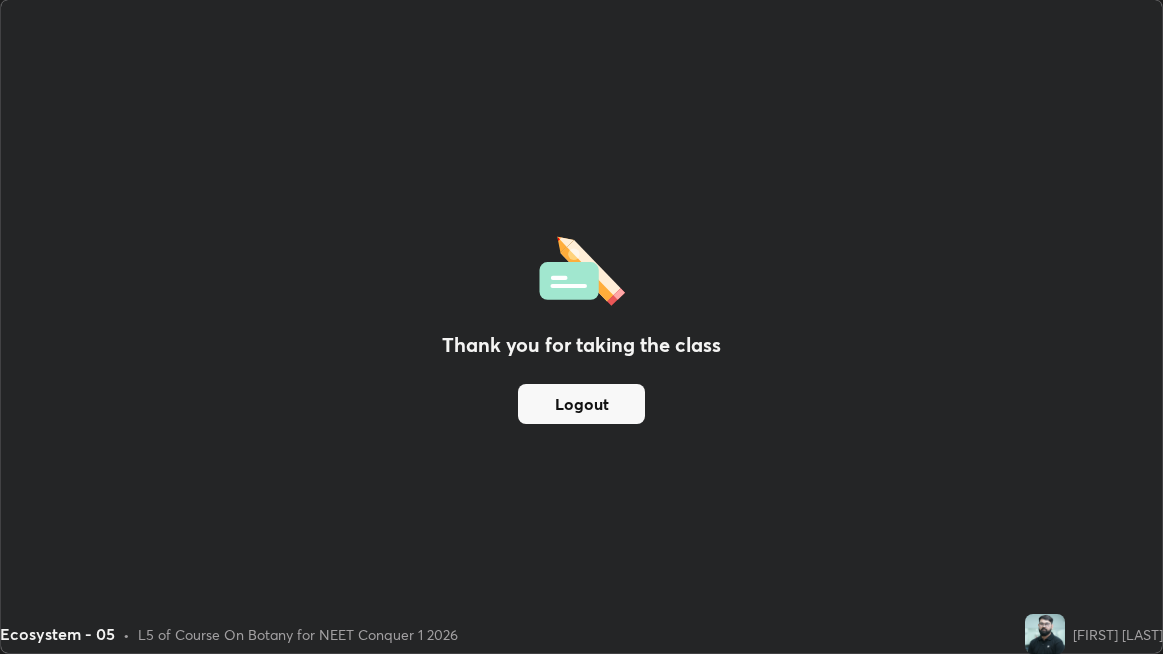 click on "Logout" at bounding box center (581, 404) 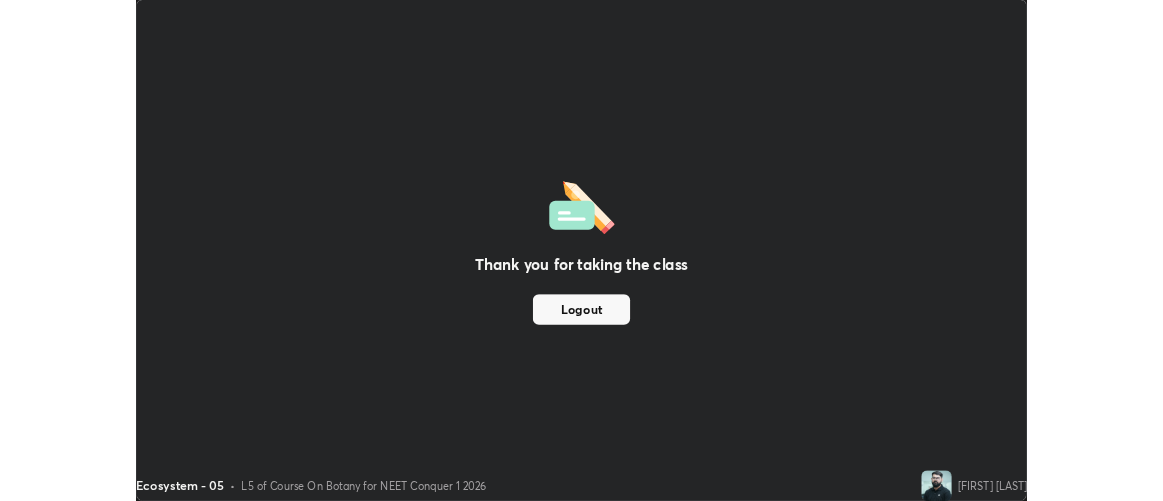 scroll, scrollTop: 500, scrollLeft: 1163, axis: both 